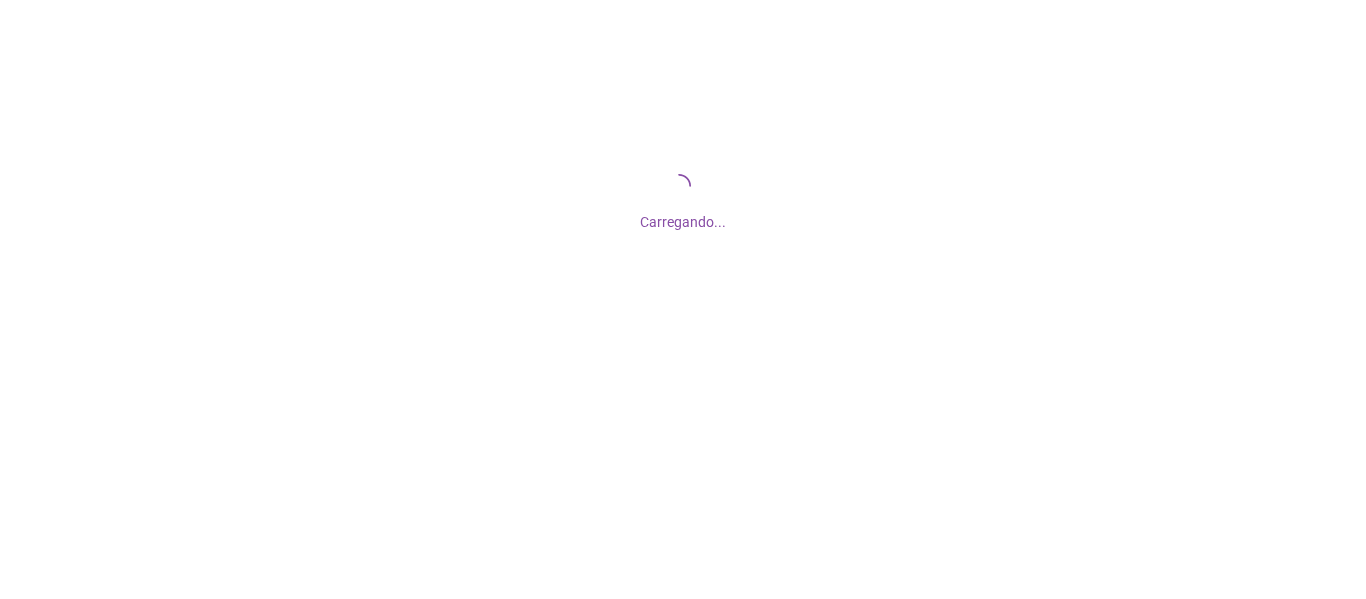 scroll, scrollTop: 0, scrollLeft: 0, axis: both 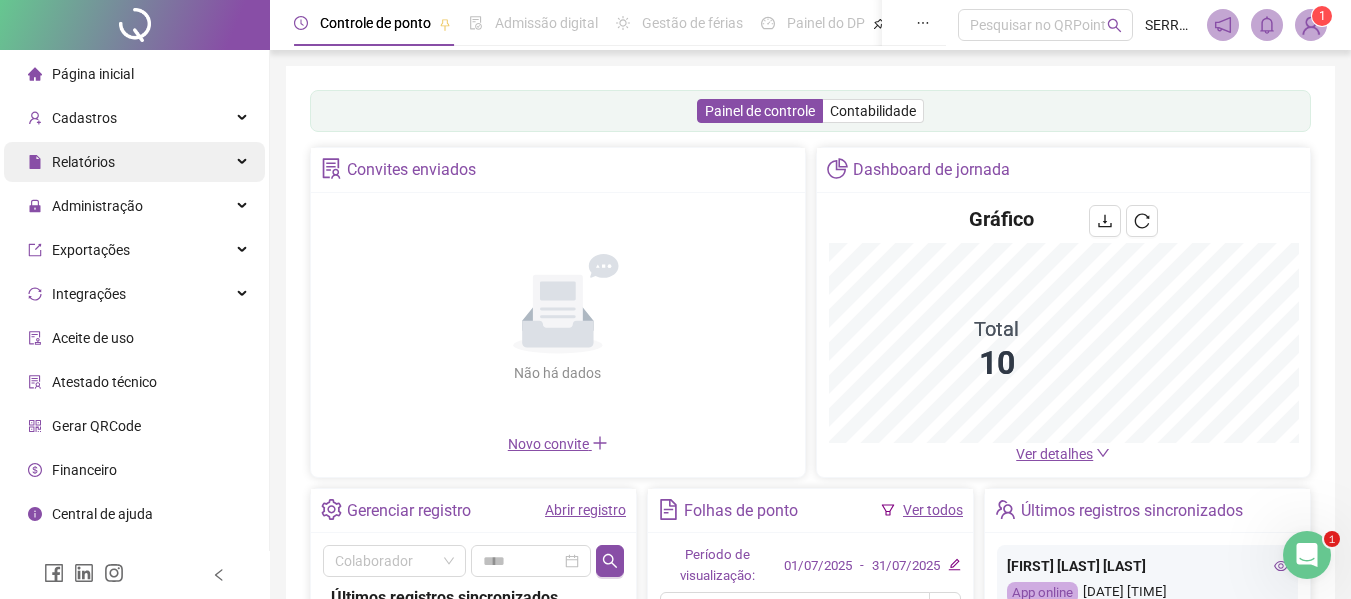 click on "Relatórios" at bounding box center [83, 162] 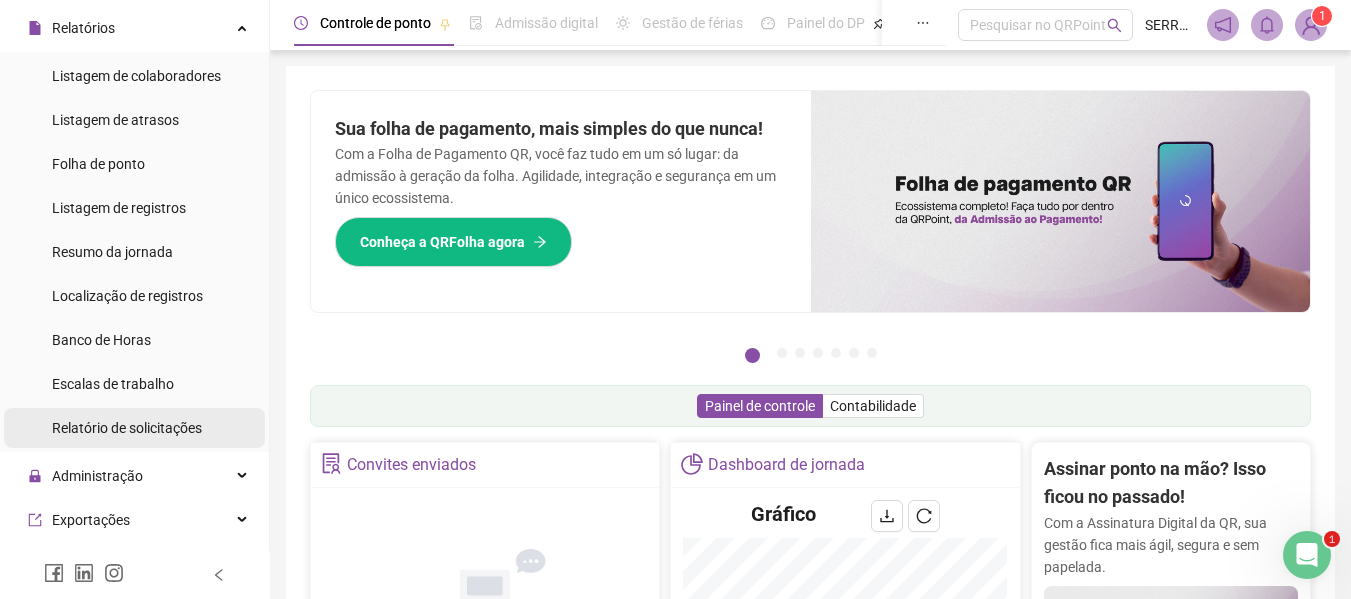 scroll, scrollTop: 0, scrollLeft: 0, axis: both 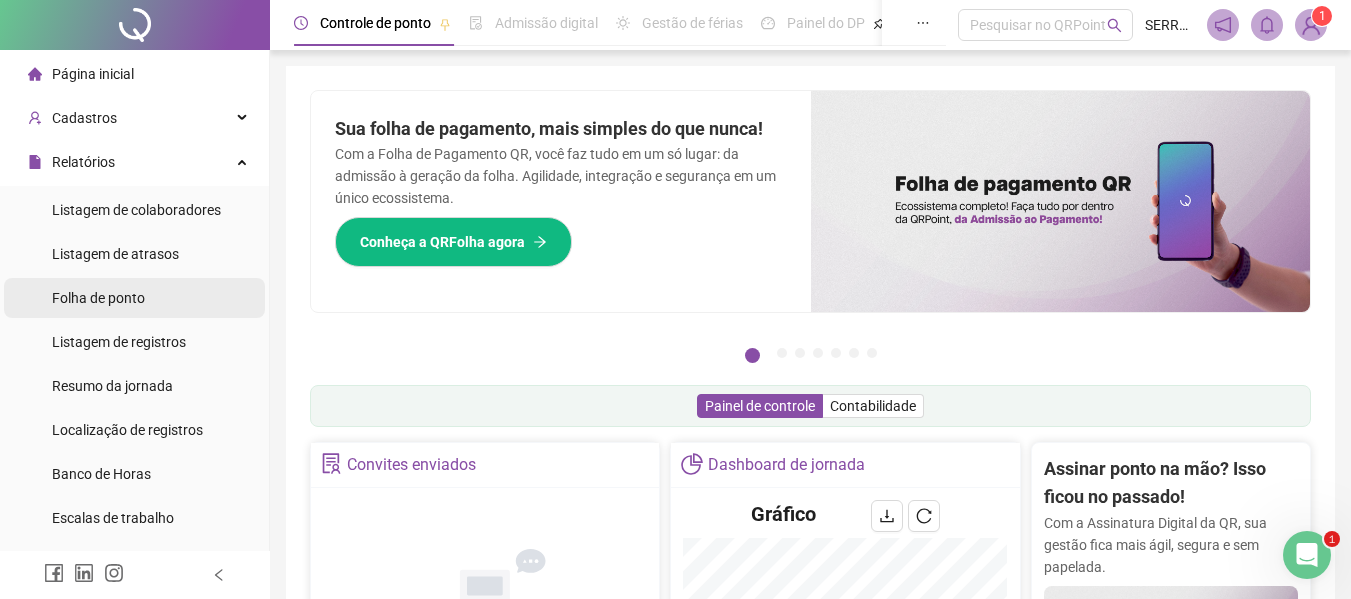 click on "Folha de ponto" at bounding box center (98, 298) 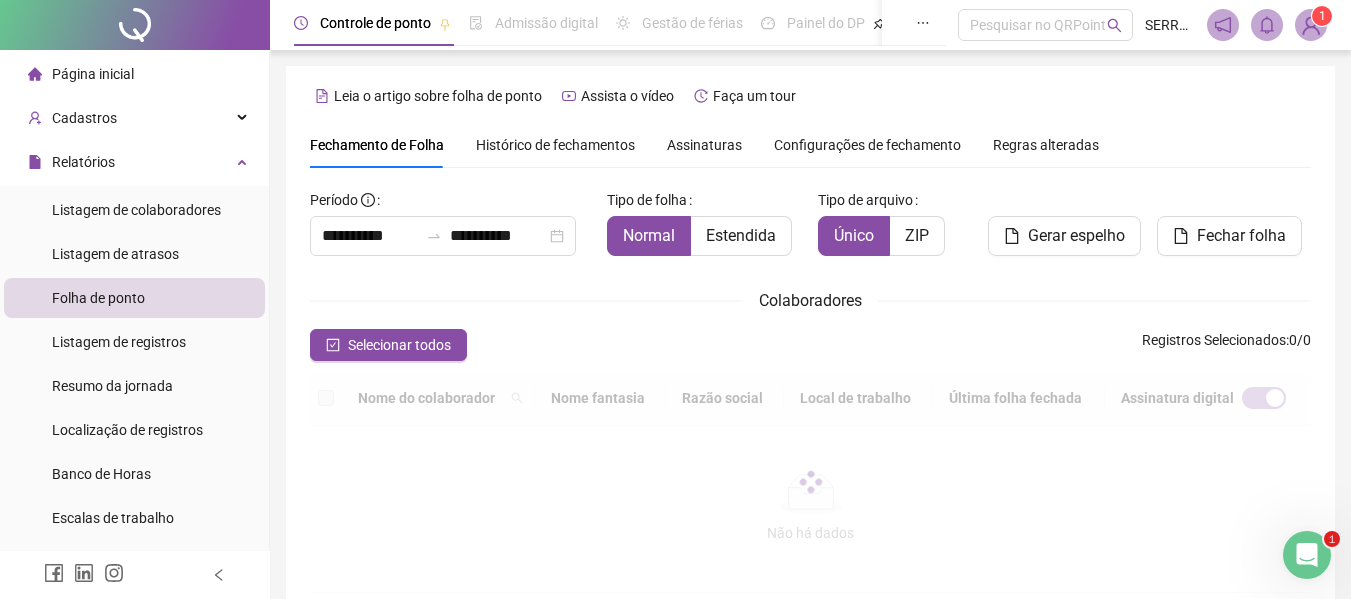 scroll, scrollTop: 110, scrollLeft: 0, axis: vertical 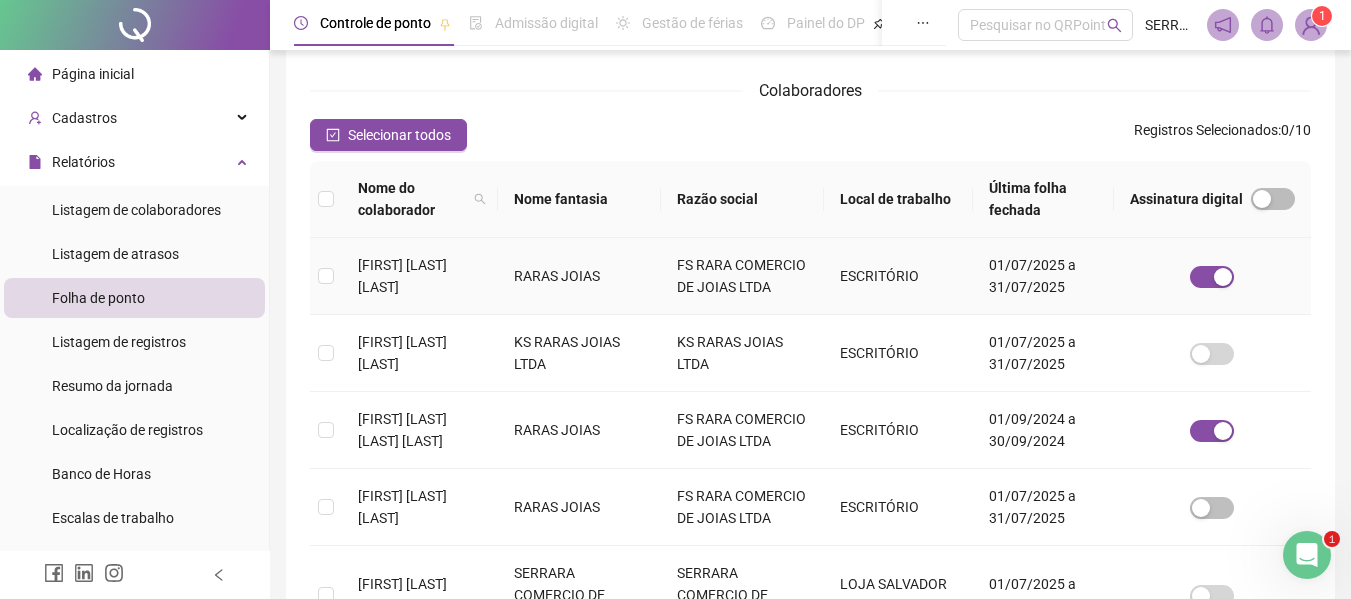 click on "[FIRST] [LAST] [LAST]" at bounding box center [402, 276] 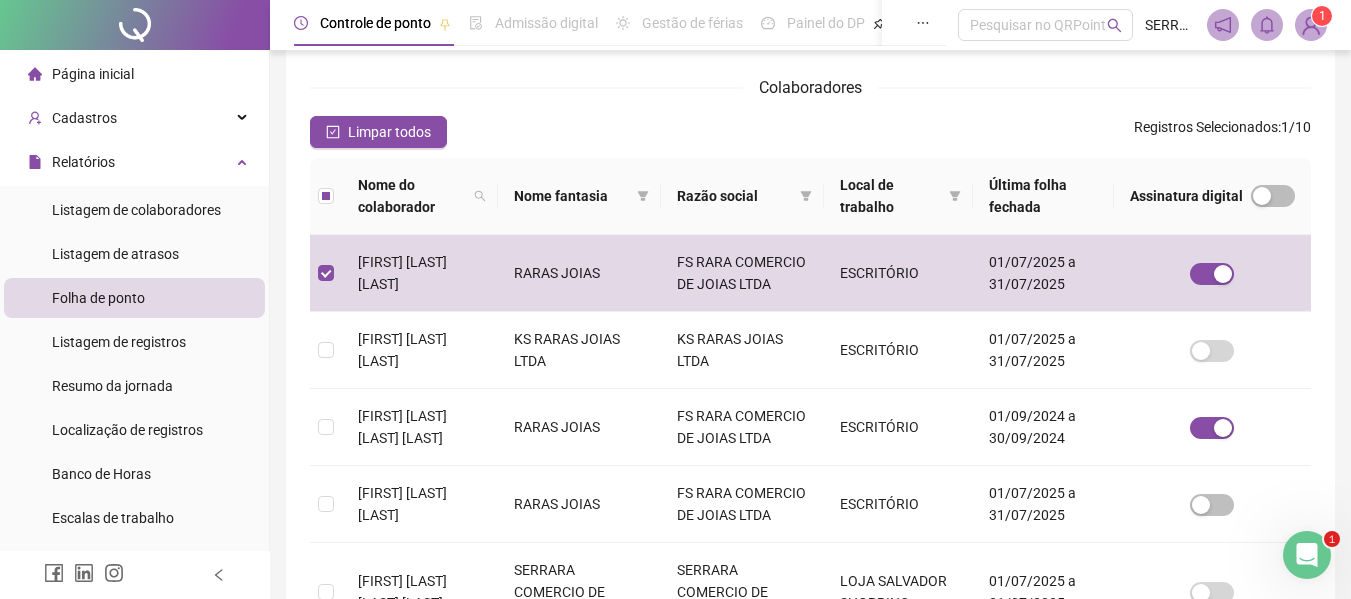 scroll, scrollTop: 10, scrollLeft: 0, axis: vertical 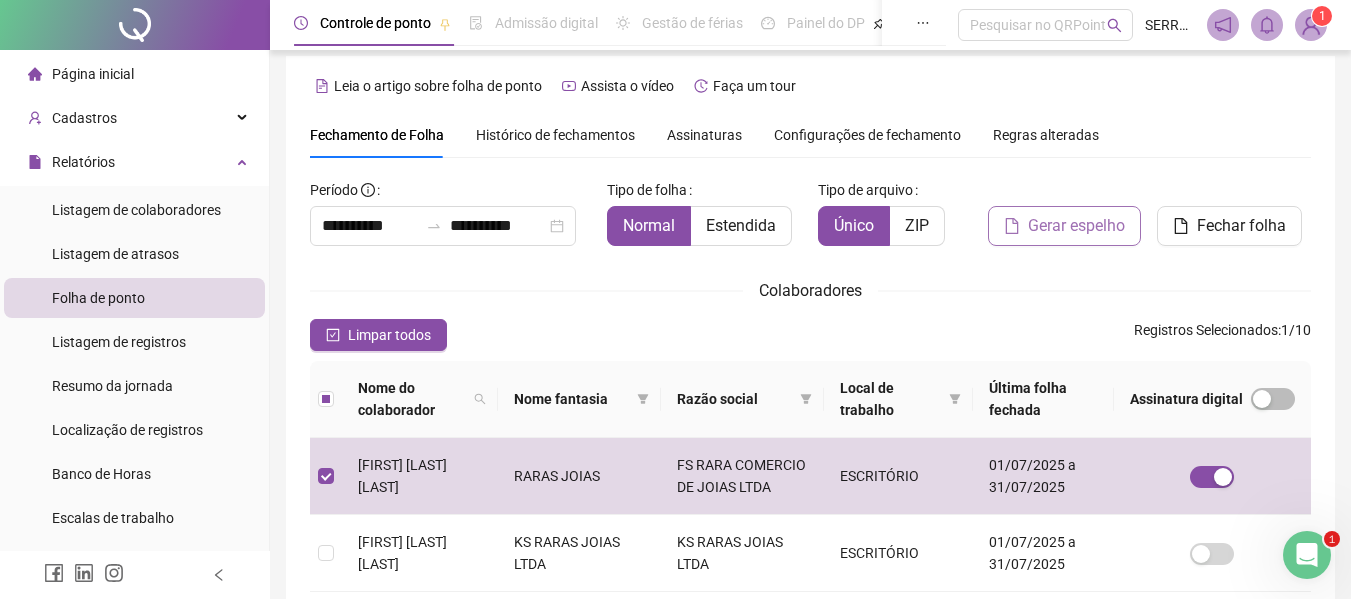 click on "Gerar espelho" at bounding box center [1064, 226] 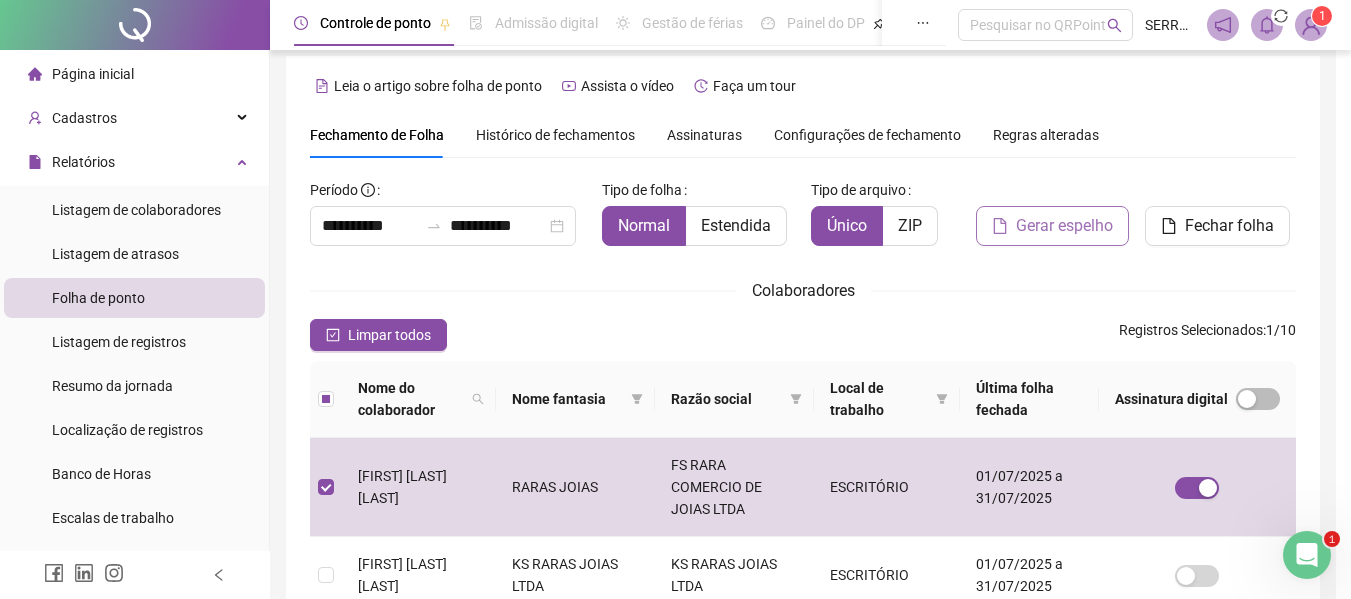 scroll, scrollTop: 110, scrollLeft: 0, axis: vertical 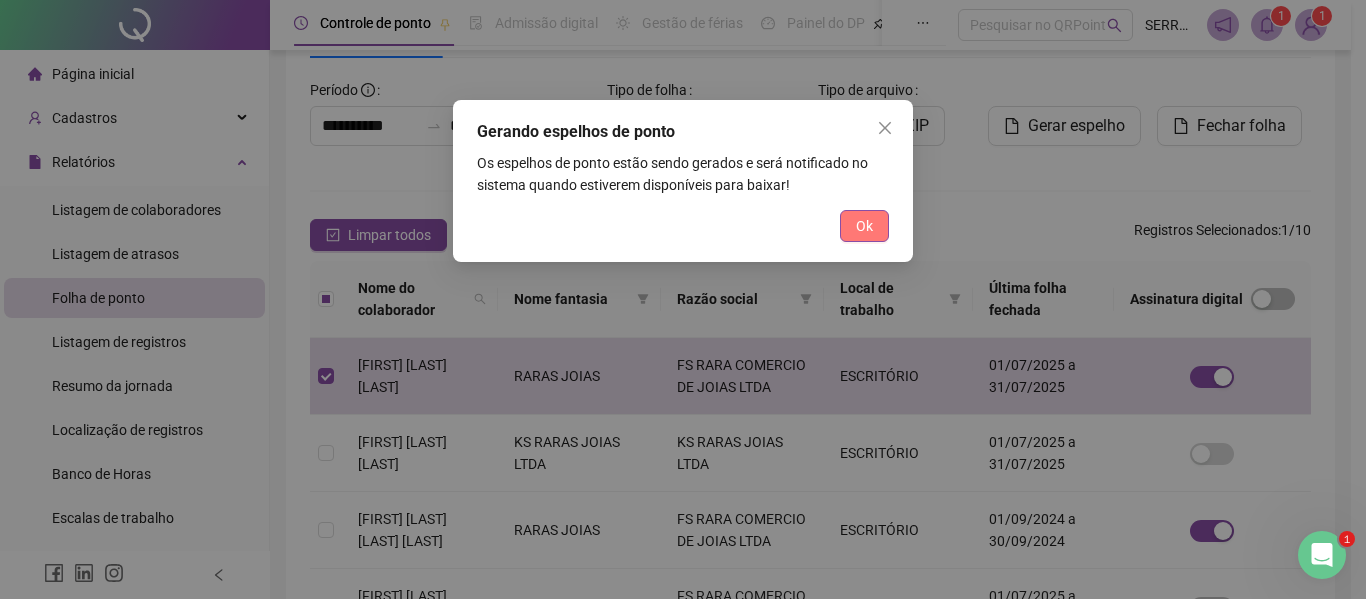 click on "Ok" at bounding box center [864, 226] 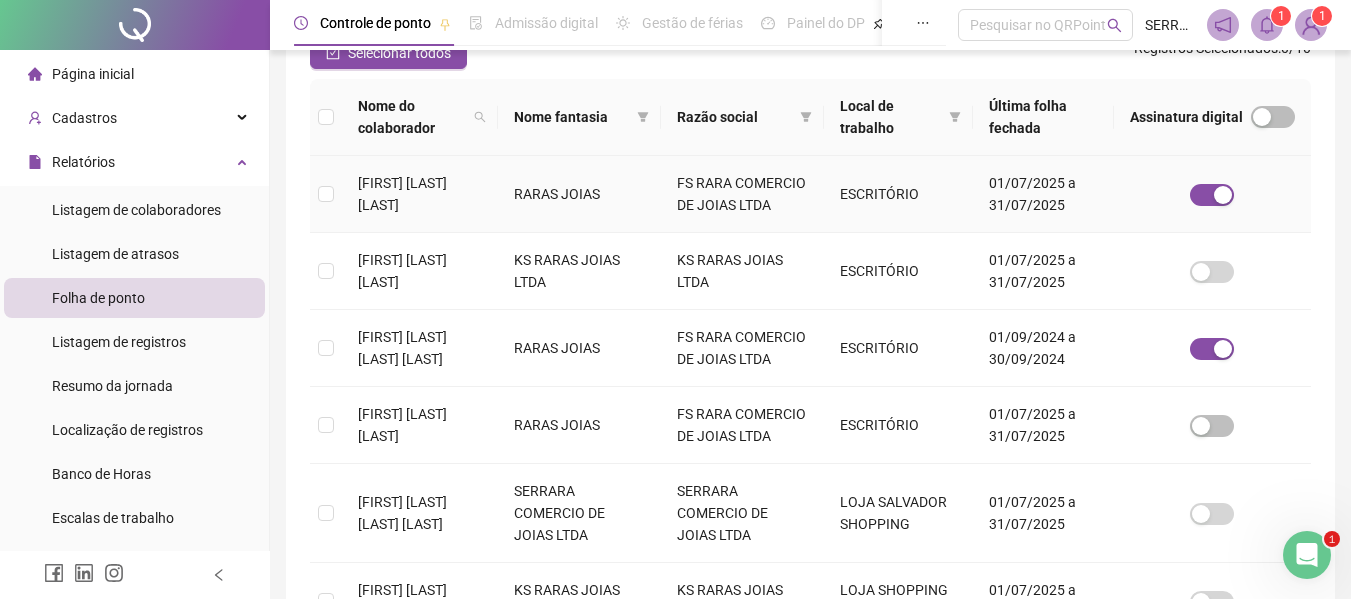 scroll, scrollTop: 310, scrollLeft: 0, axis: vertical 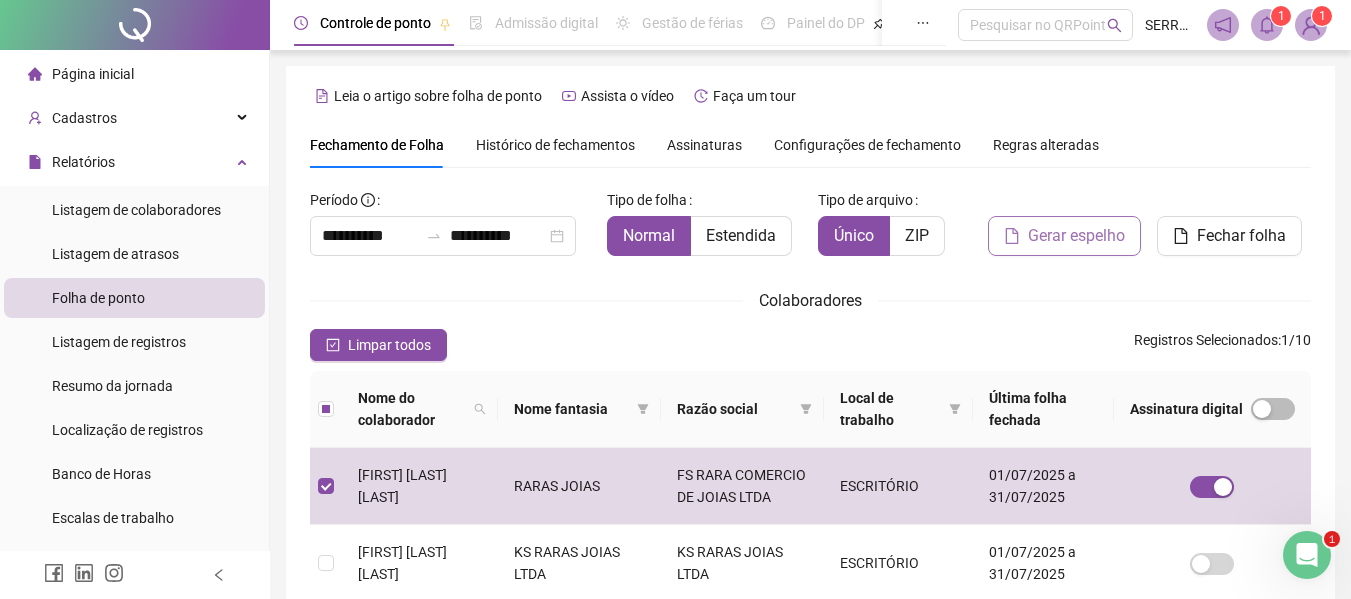 click on "Gerar espelho" at bounding box center [1064, 236] 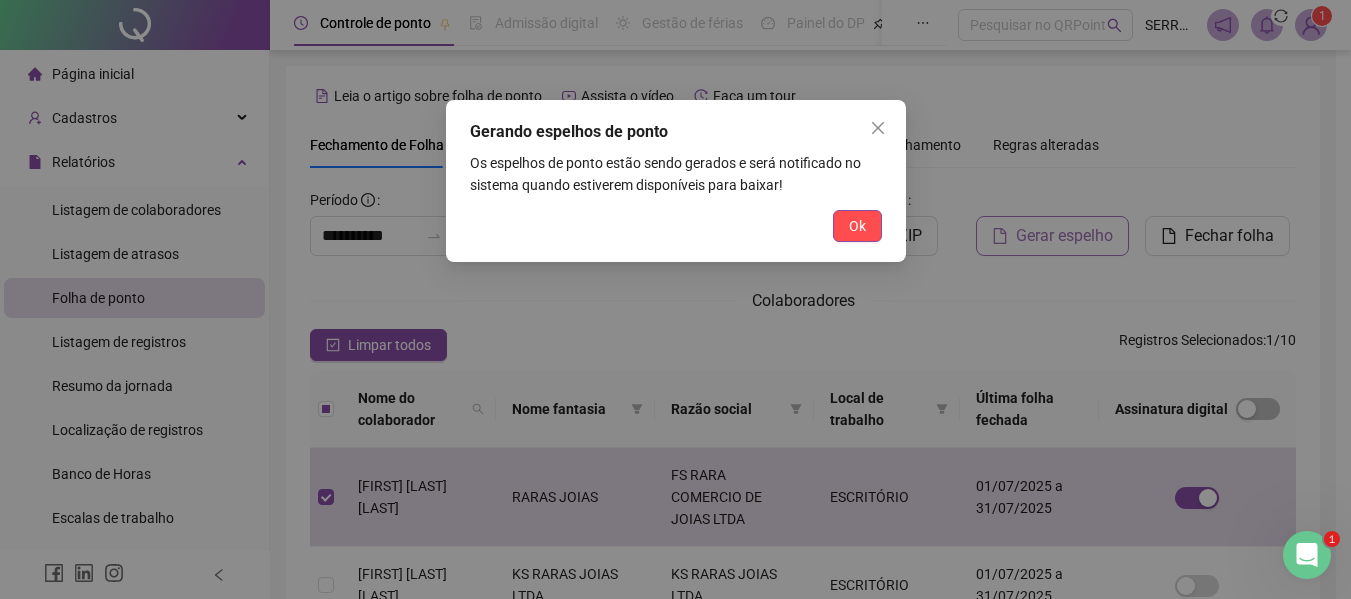 scroll, scrollTop: 110, scrollLeft: 0, axis: vertical 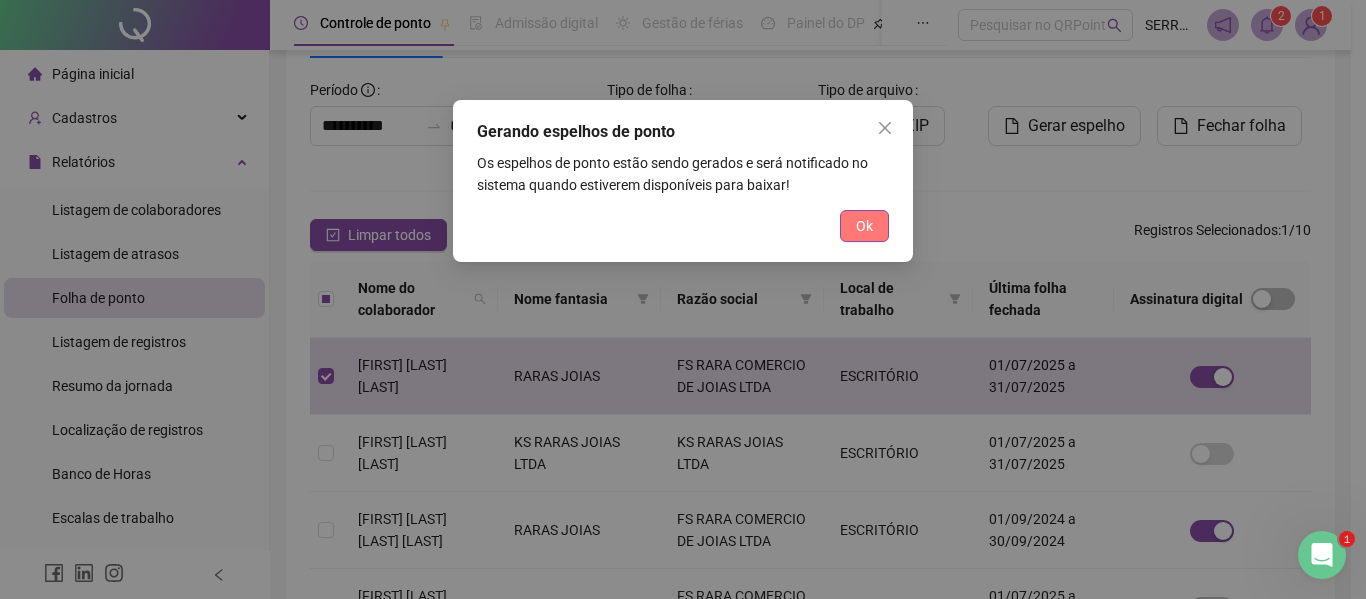 click on "Ok" at bounding box center [864, 226] 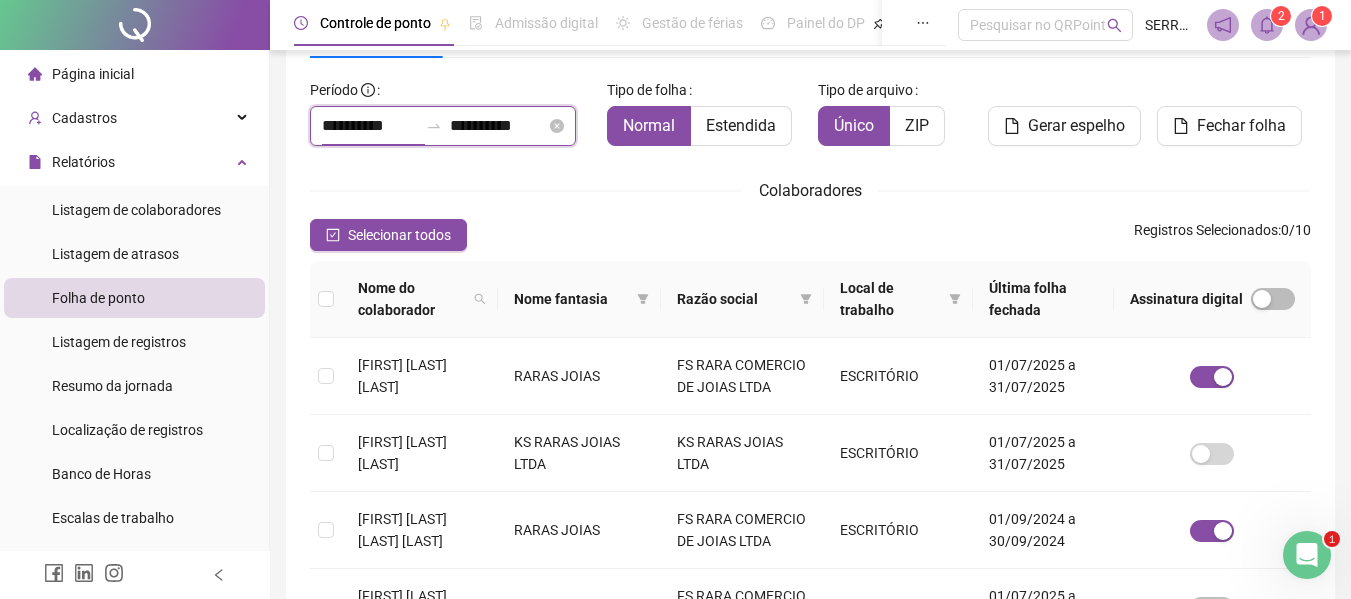 click on "**********" at bounding box center (370, 126) 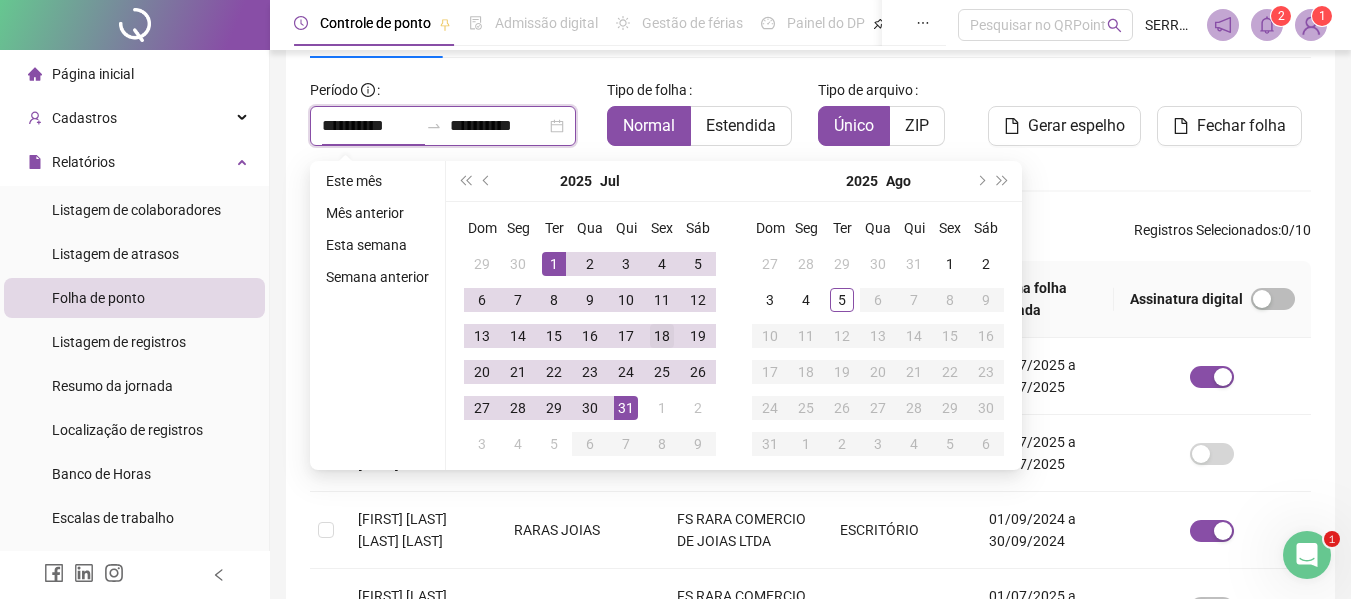 type on "**********" 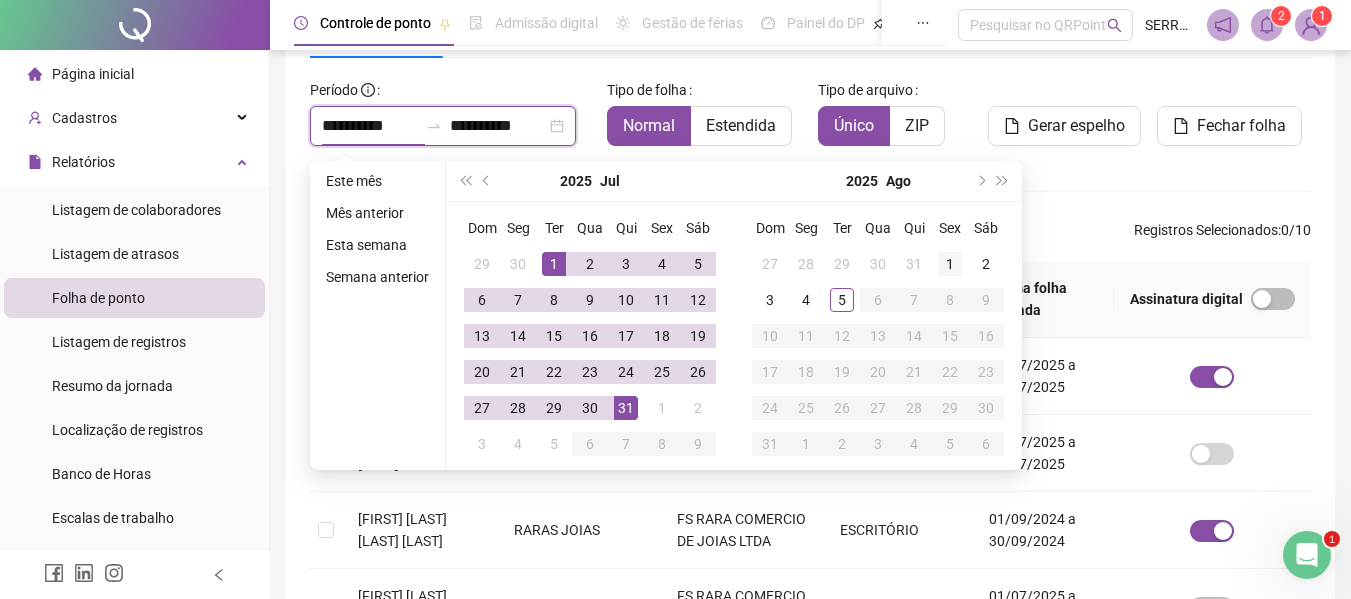 type on "**********" 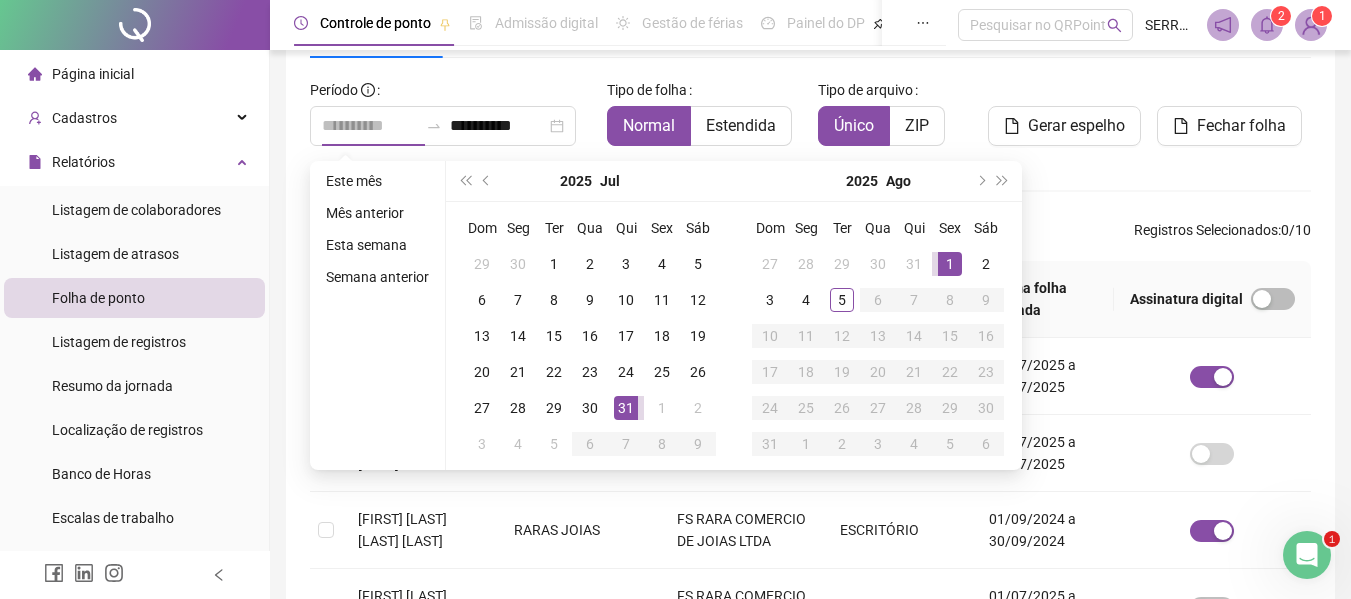 click on "1" at bounding box center [950, 264] 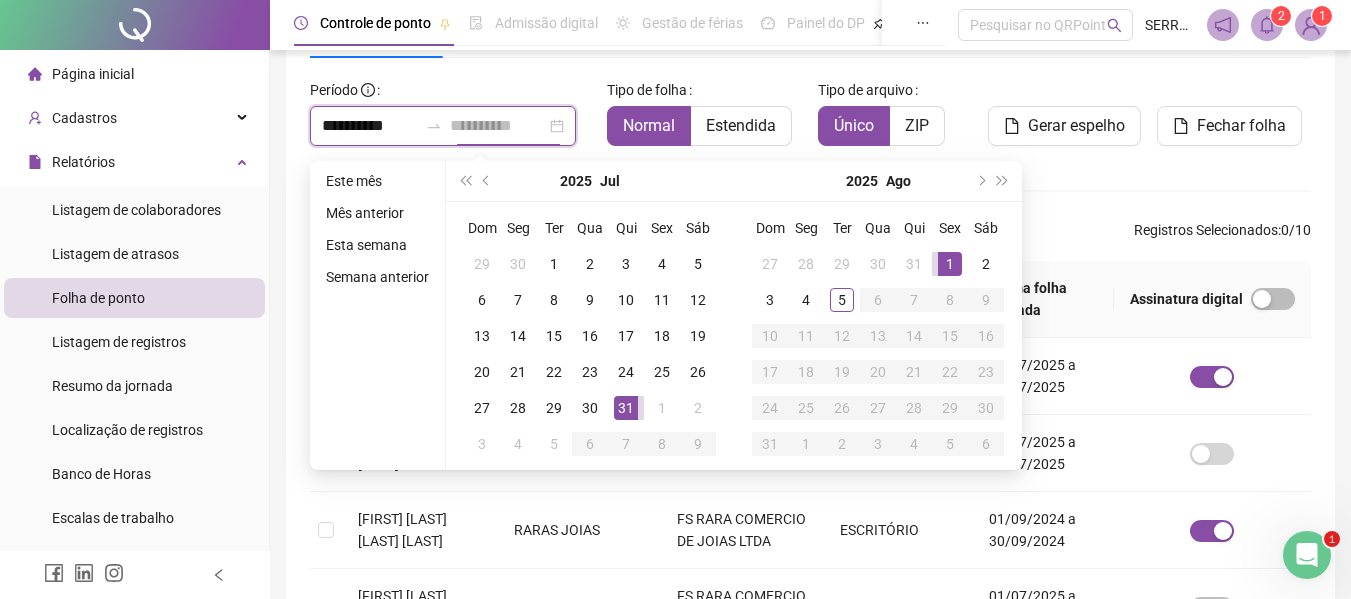type on "**********" 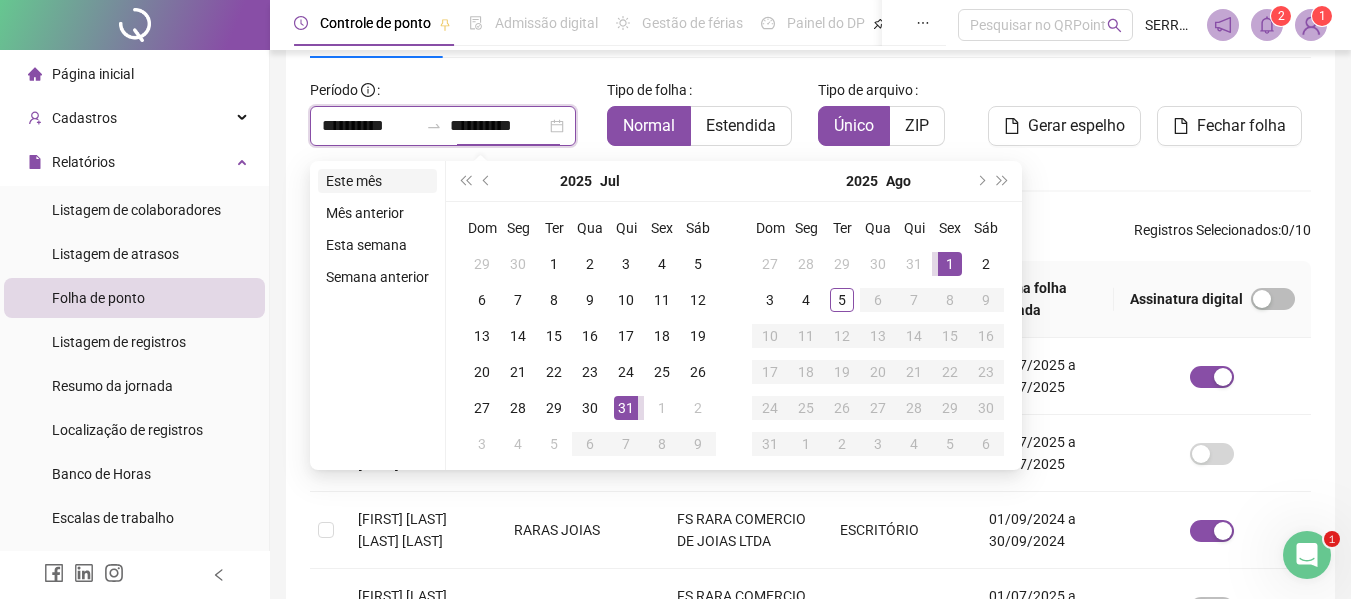 type on "**********" 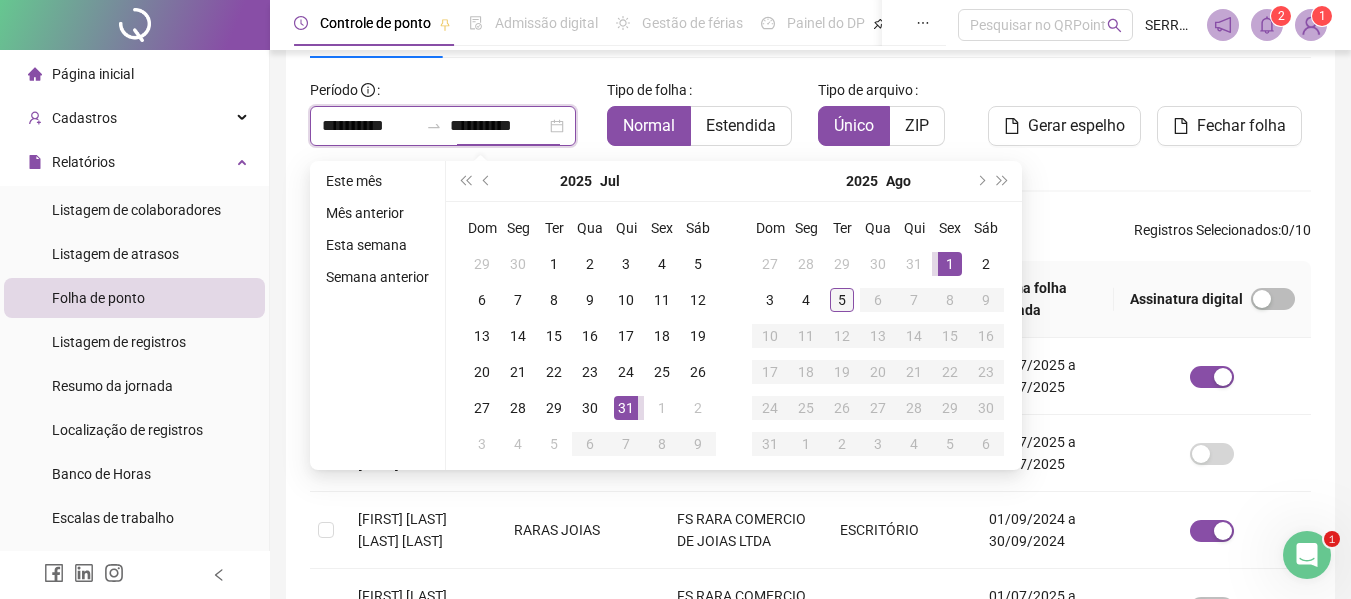 type on "**********" 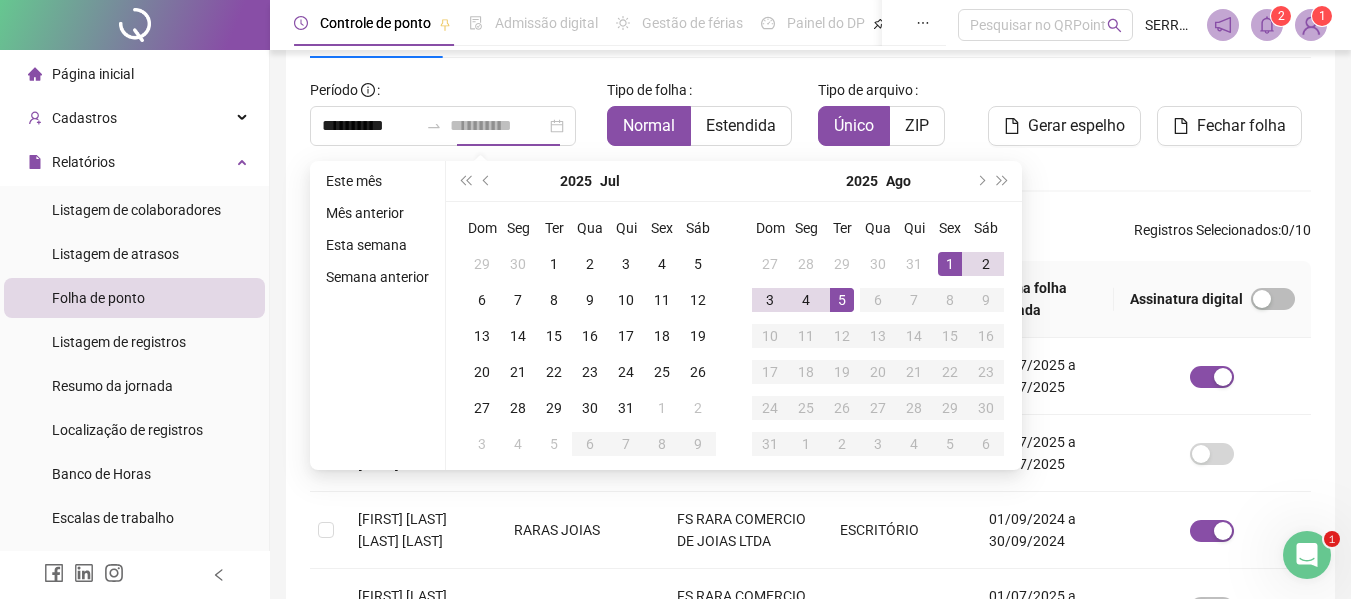 click on "5" at bounding box center [842, 300] 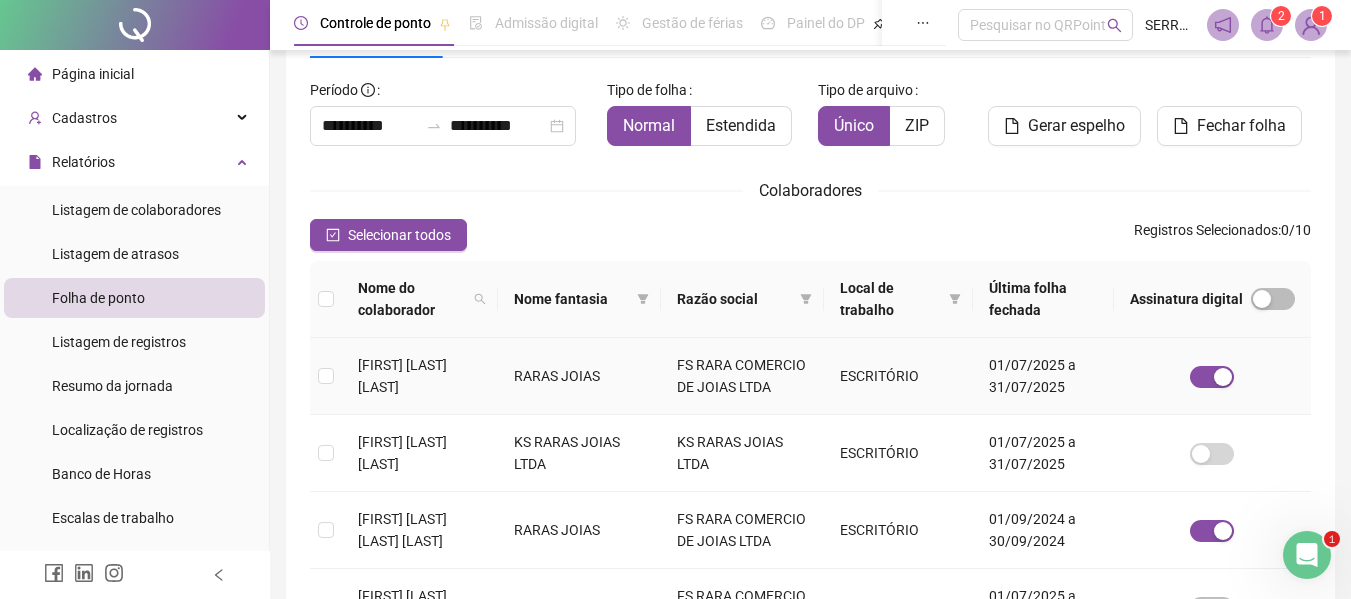 click on "[FIRST] [LAST] [LAST]" at bounding box center [420, 376] 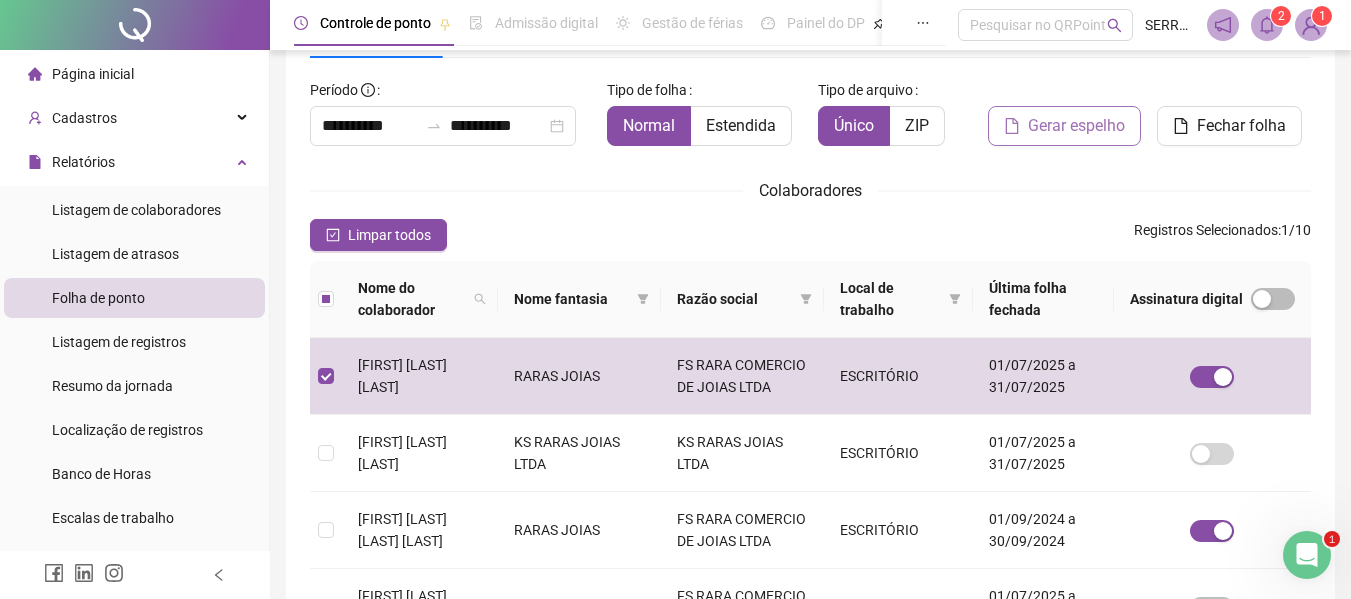 click on "Gerar espelho" at bounding box center (1076, 126) 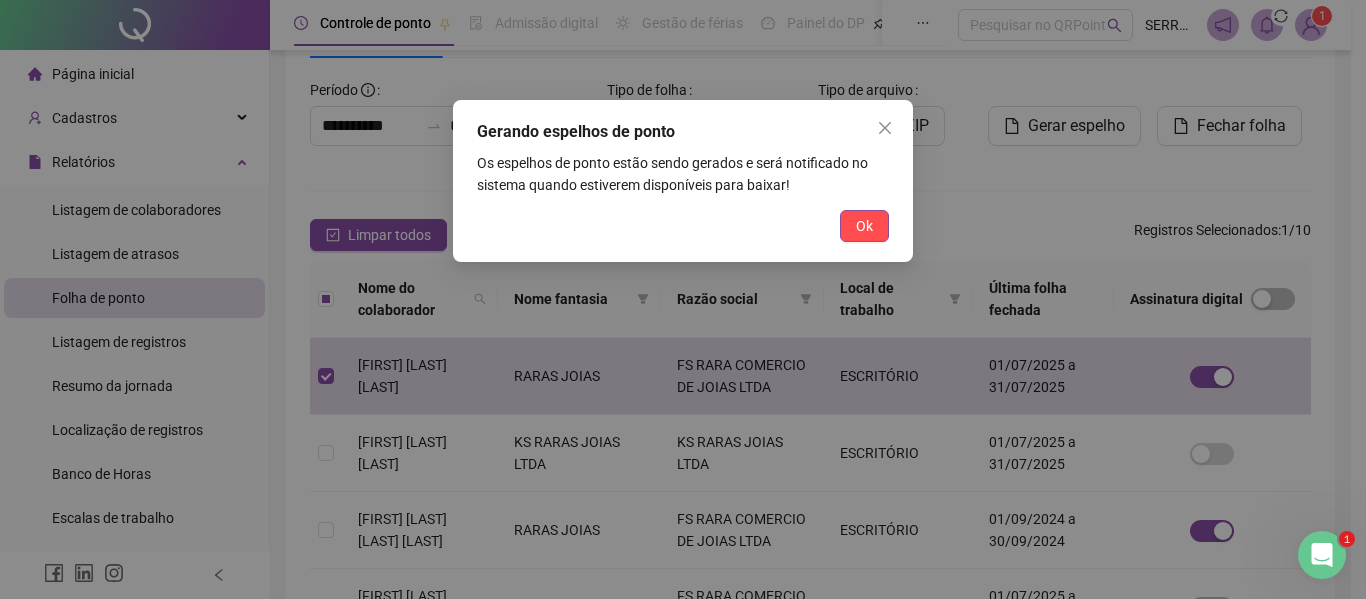 click on "Ok" at bounding box center (683, 226) 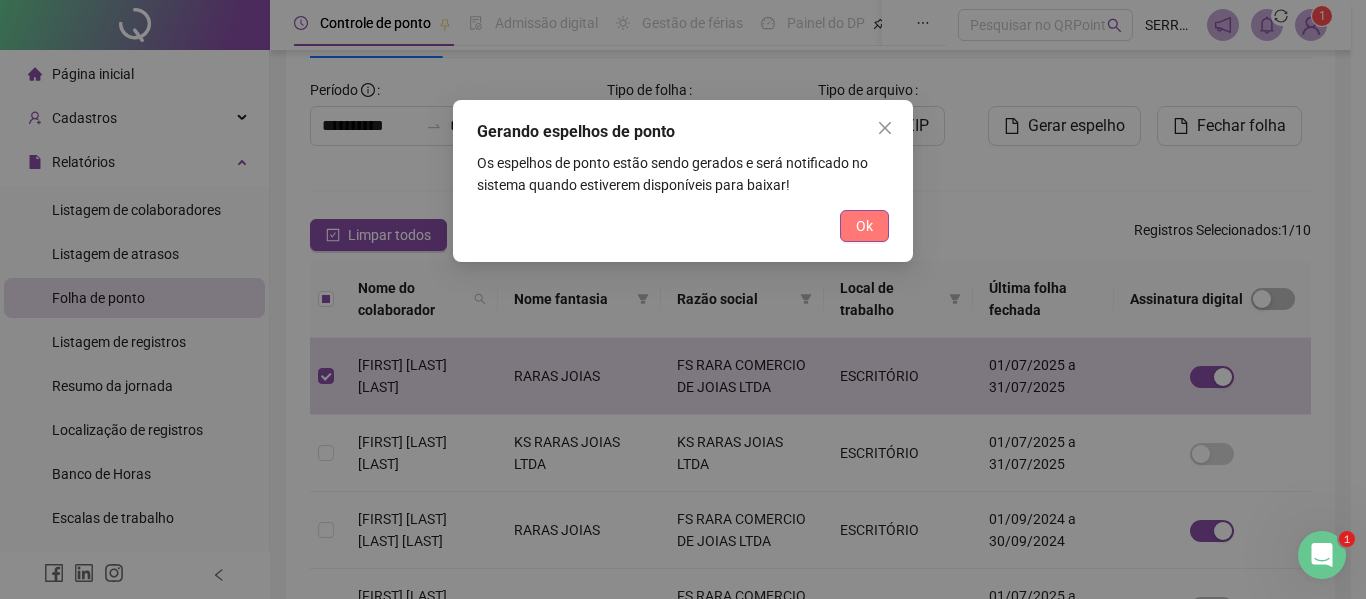click on "Ok" at bounding box center (864, 226) 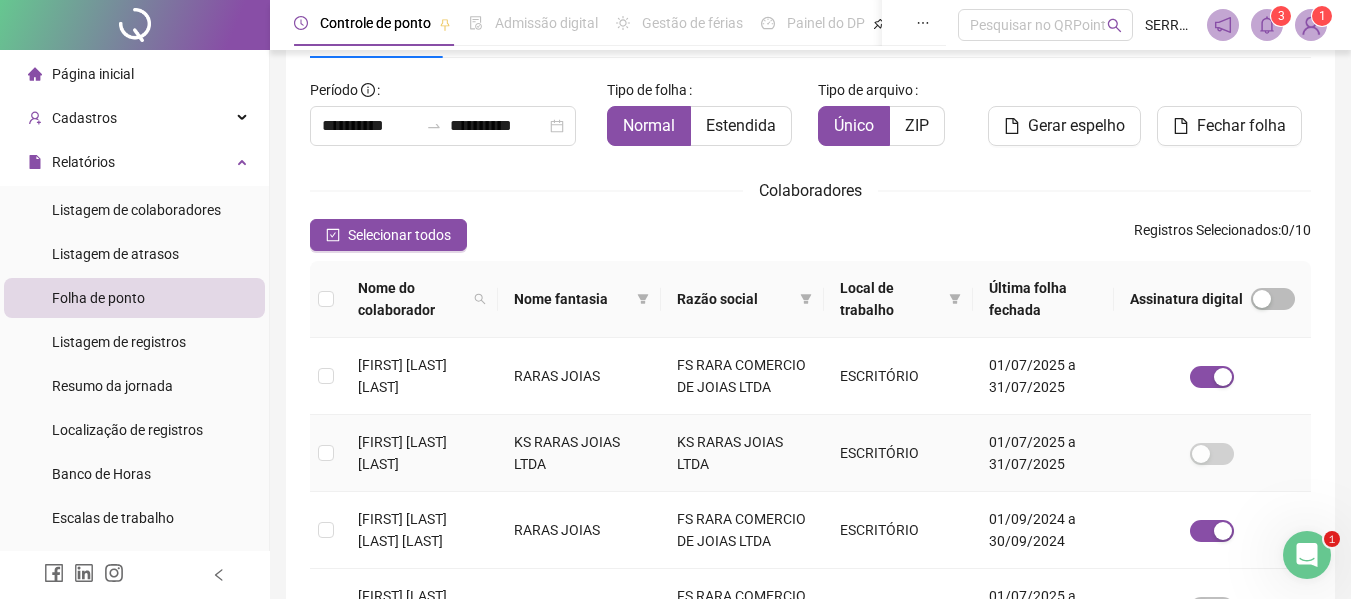 scroll, scrollTop: 210, scrollLeft: 0, axis: vertical 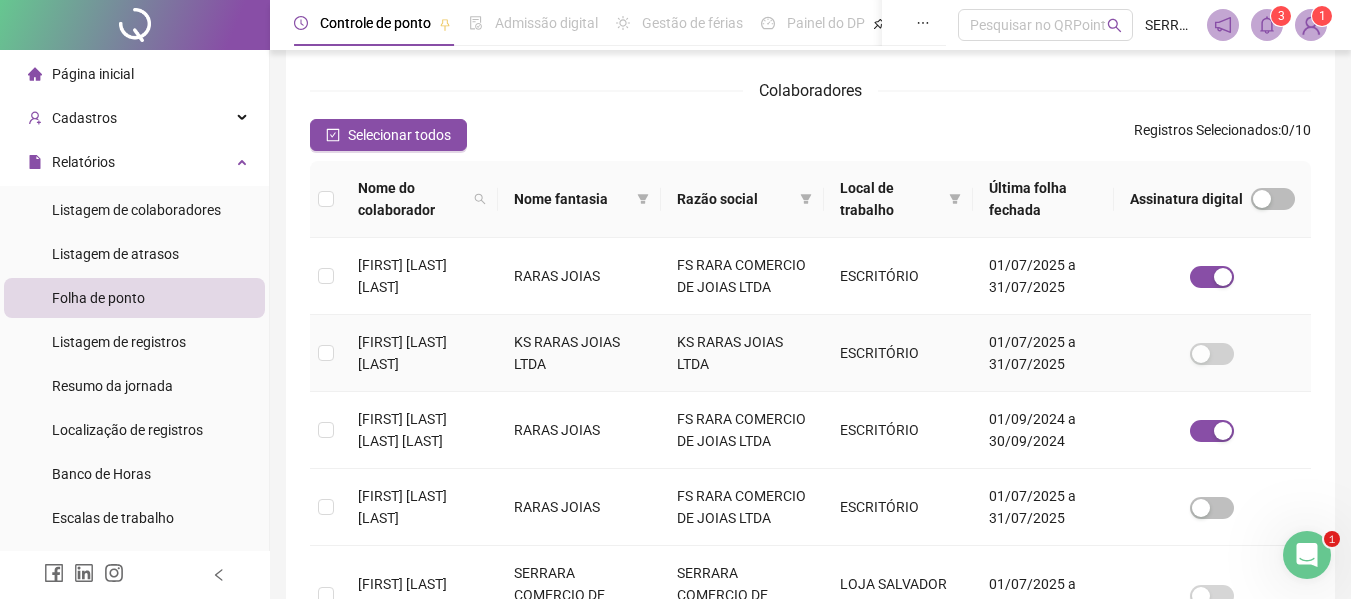 click at bounding box center [326, 353] 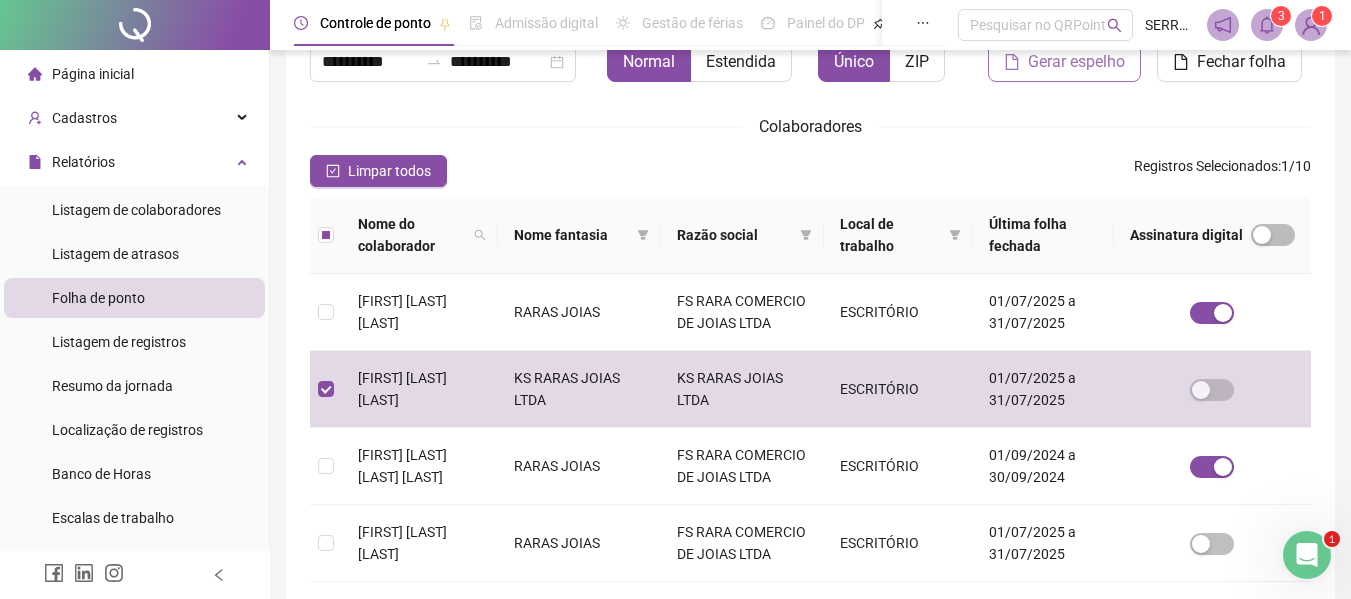 scroll, scrollTop: 210, scrollLeft: 0, axis: vertical 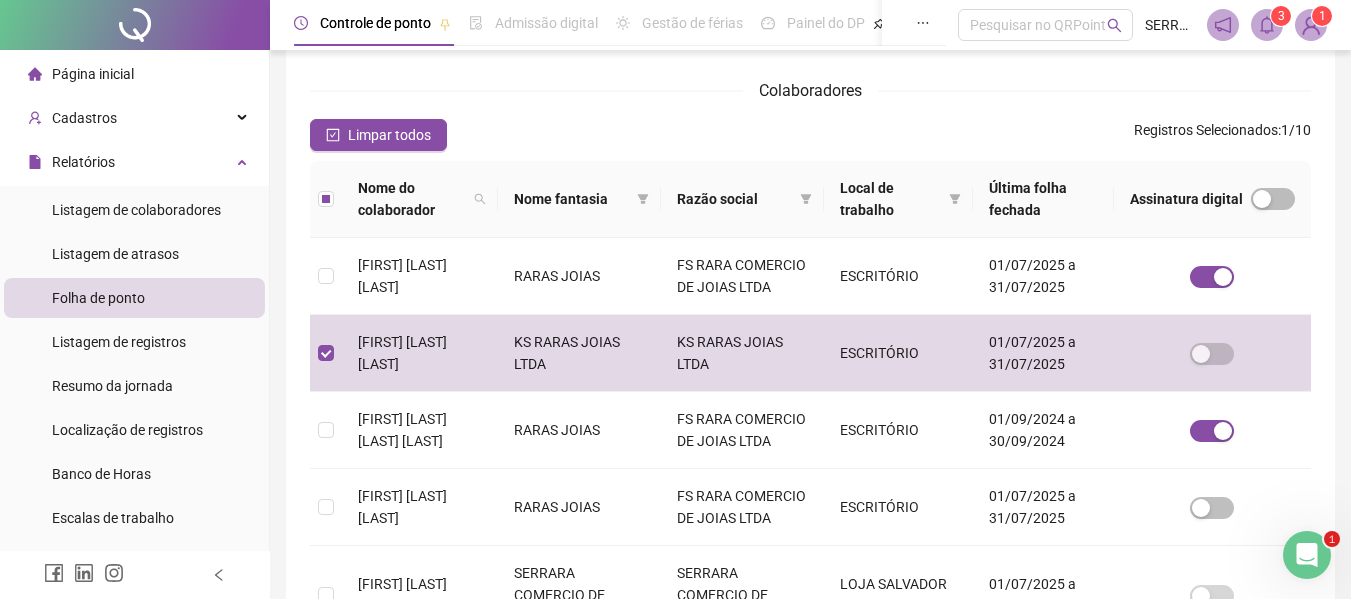 click on "**********" at bounding box center [810, 545] 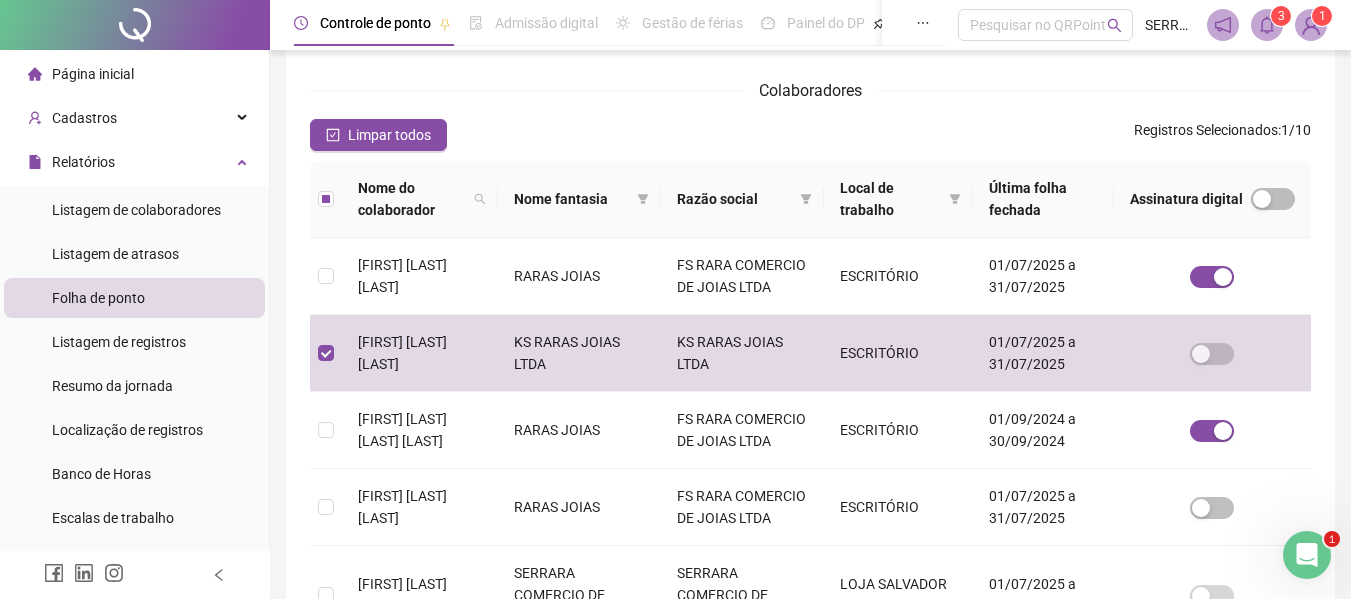 scroll, scrollTop: 110, scrollLeft: 0, axis: vertical 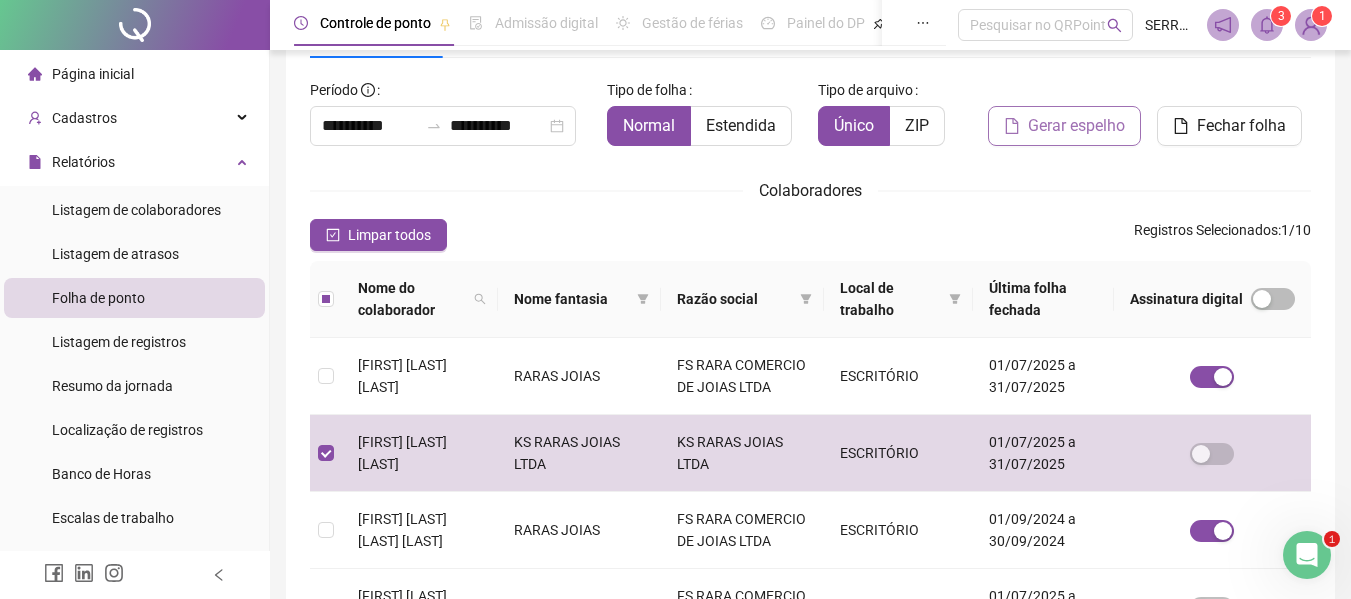 click on "Gerar espelho" at bounding box center (1076, 126) 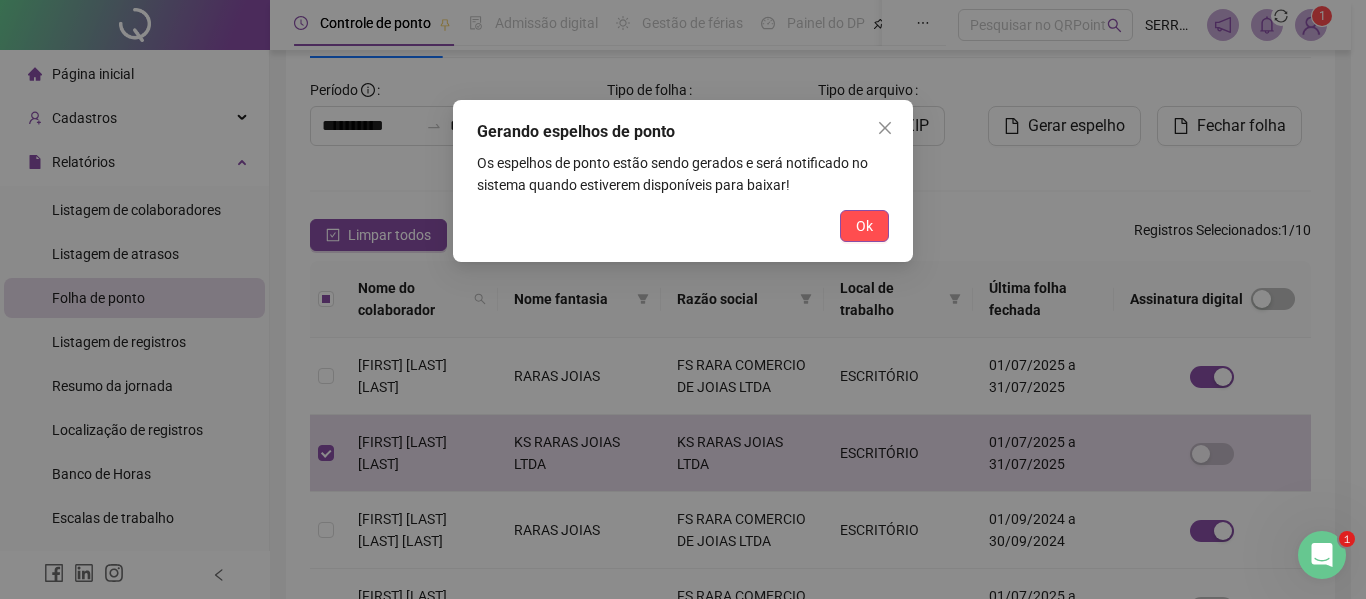 click on "Ok" at bounding box center (683, 226) 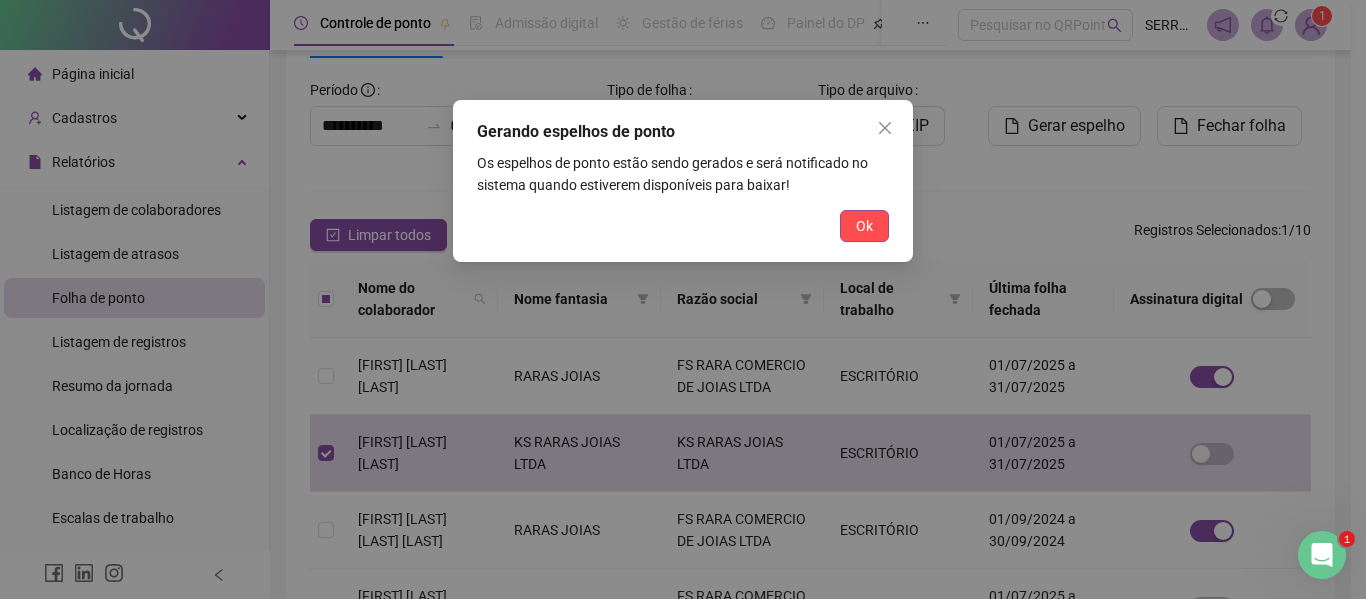click on "Ok" at bounding box center (864, 226) 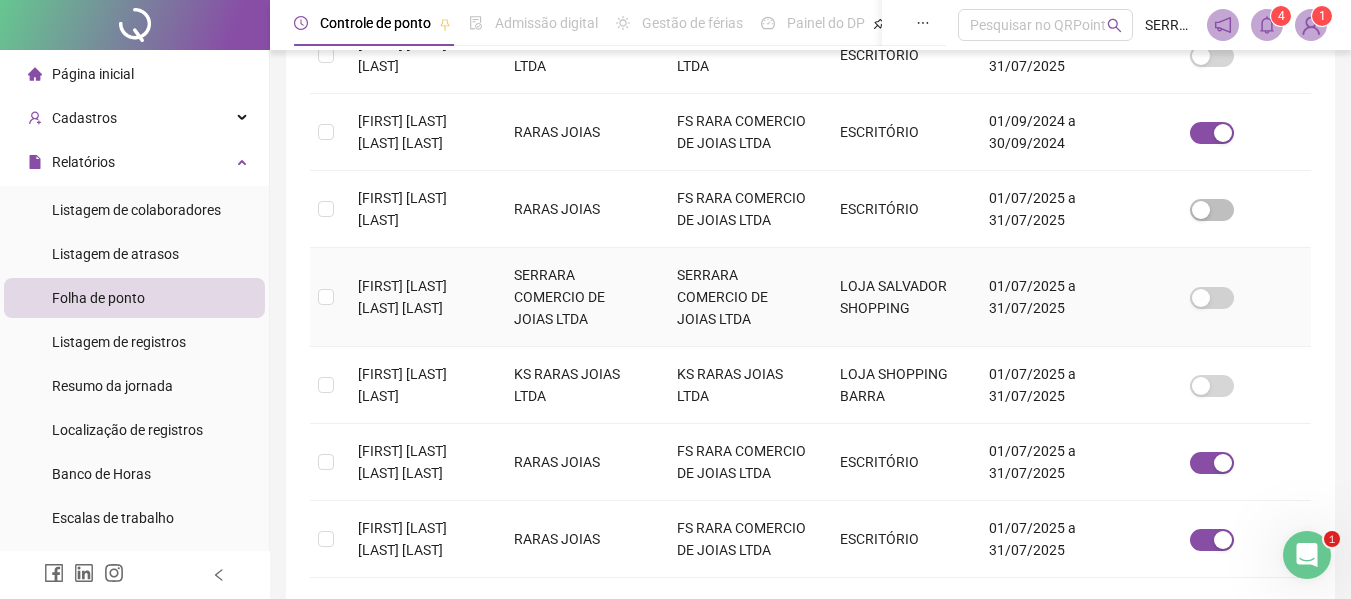 scroll, scrollTop: 510, scrollLeft: 0, axis: vertical 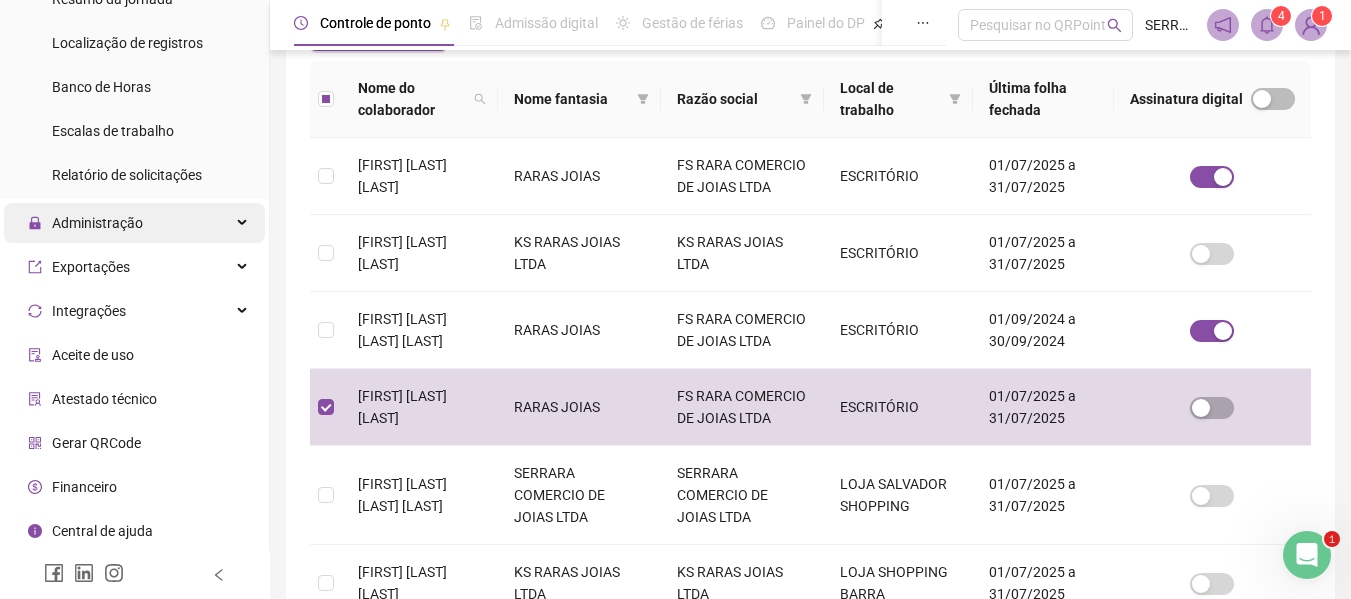 click on "Administração" at bounding box center (97, 223) 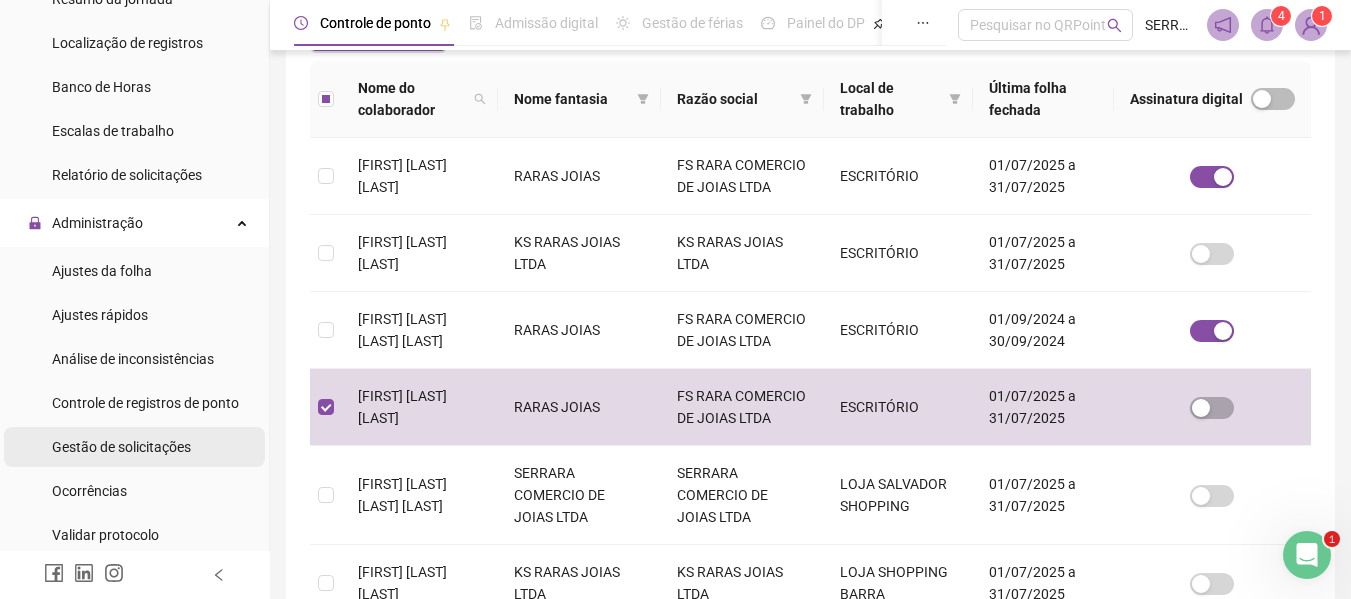 click on "Gestão de solicitações" at bounding box center (121, 447) 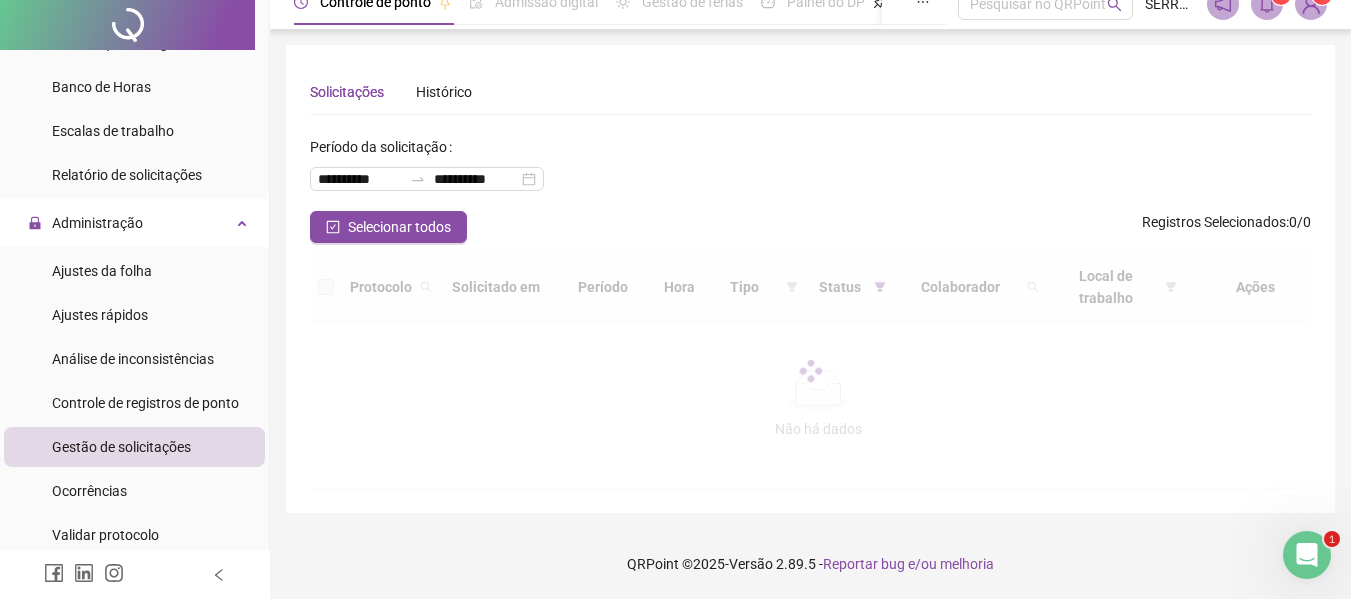 scroll, scrollTop: 0, scrollLeft: 0, axis: both 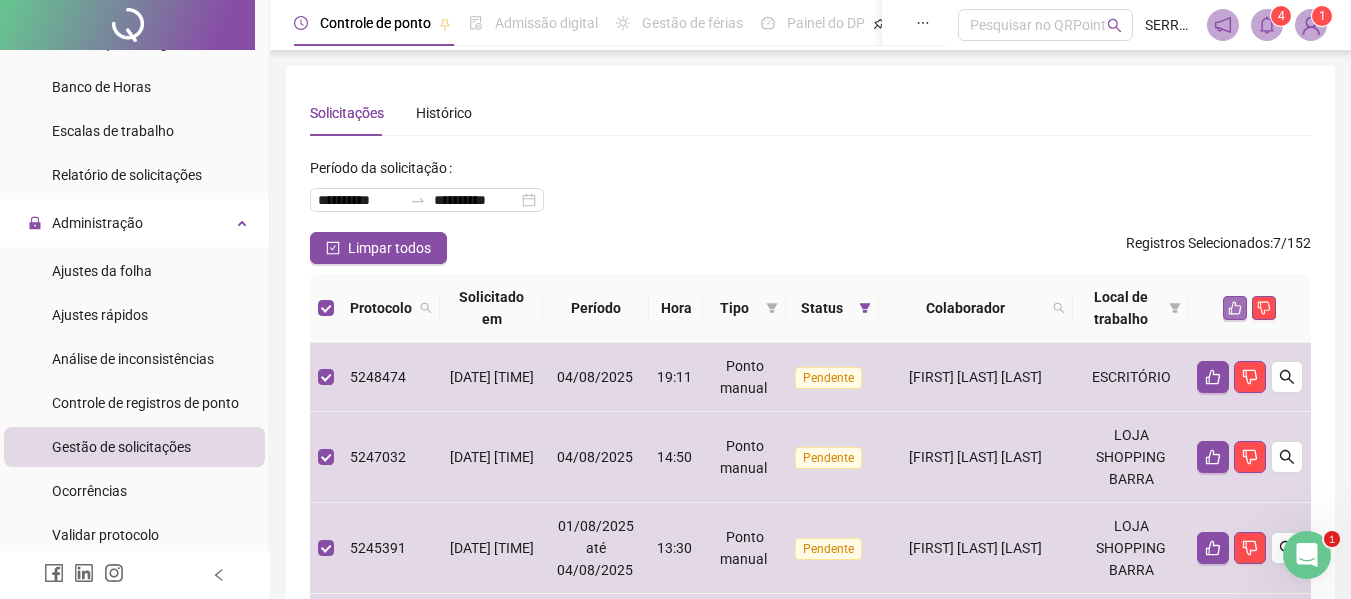 click 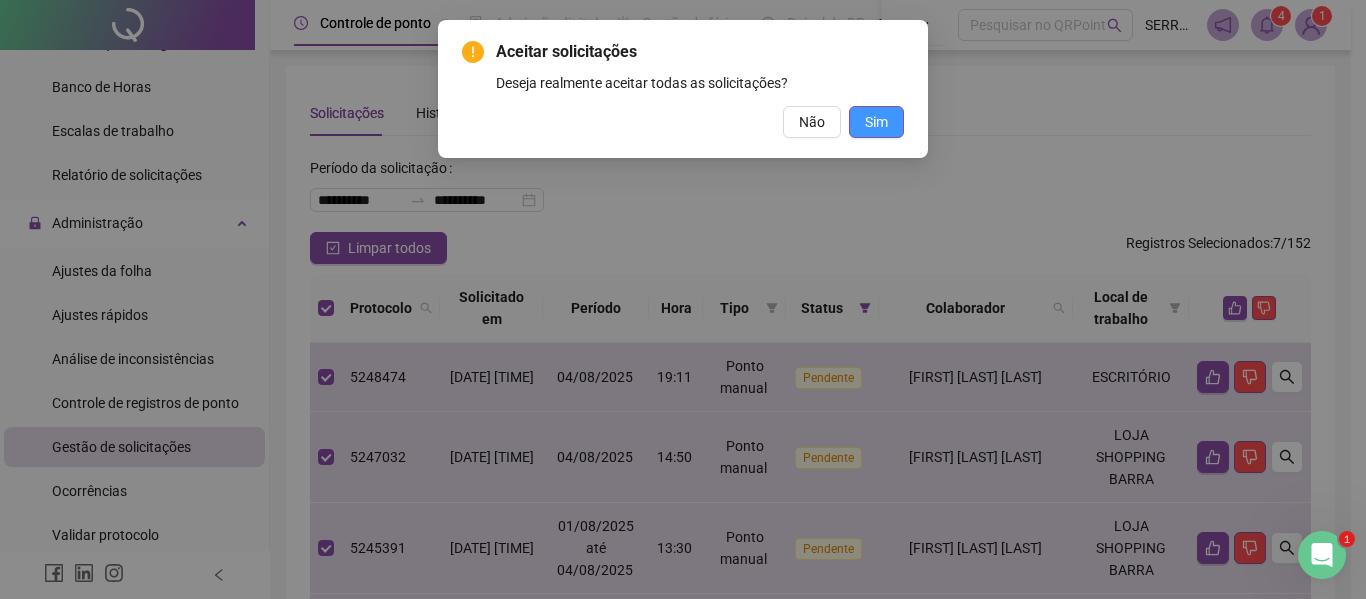click on "Sim" at bounding box center (876, 122) 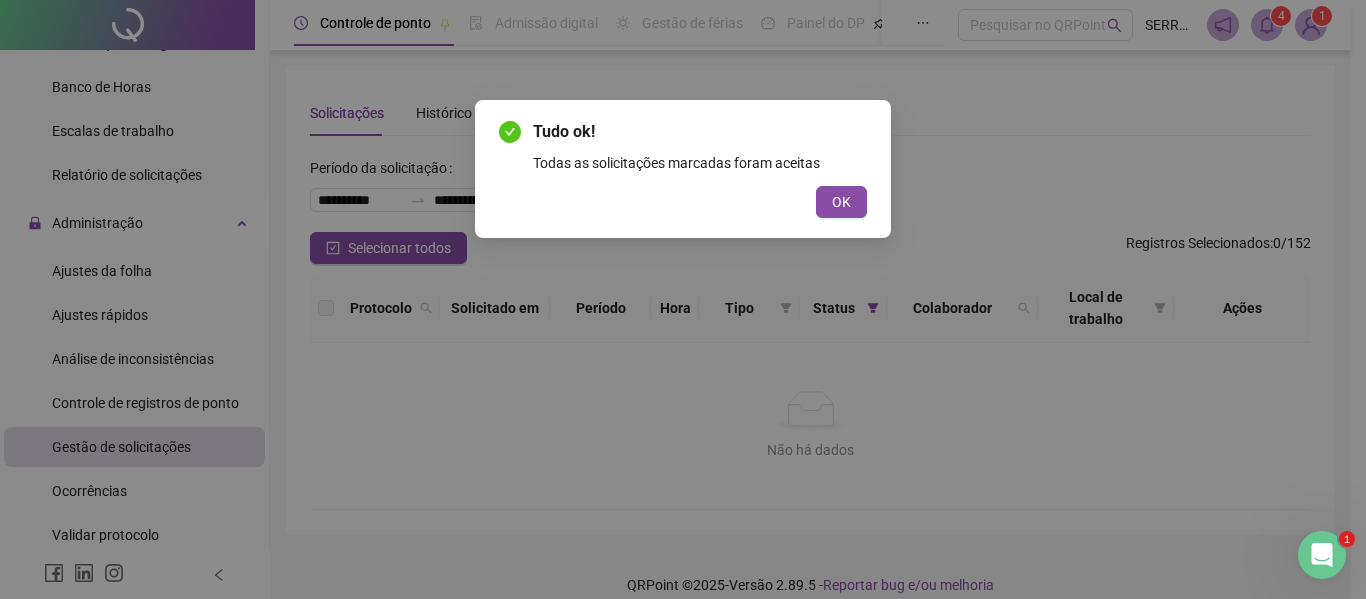 click on "Tudo ok! Todas as solicitações marcadas foram aceitas OK" at bounding box center [683, 299] 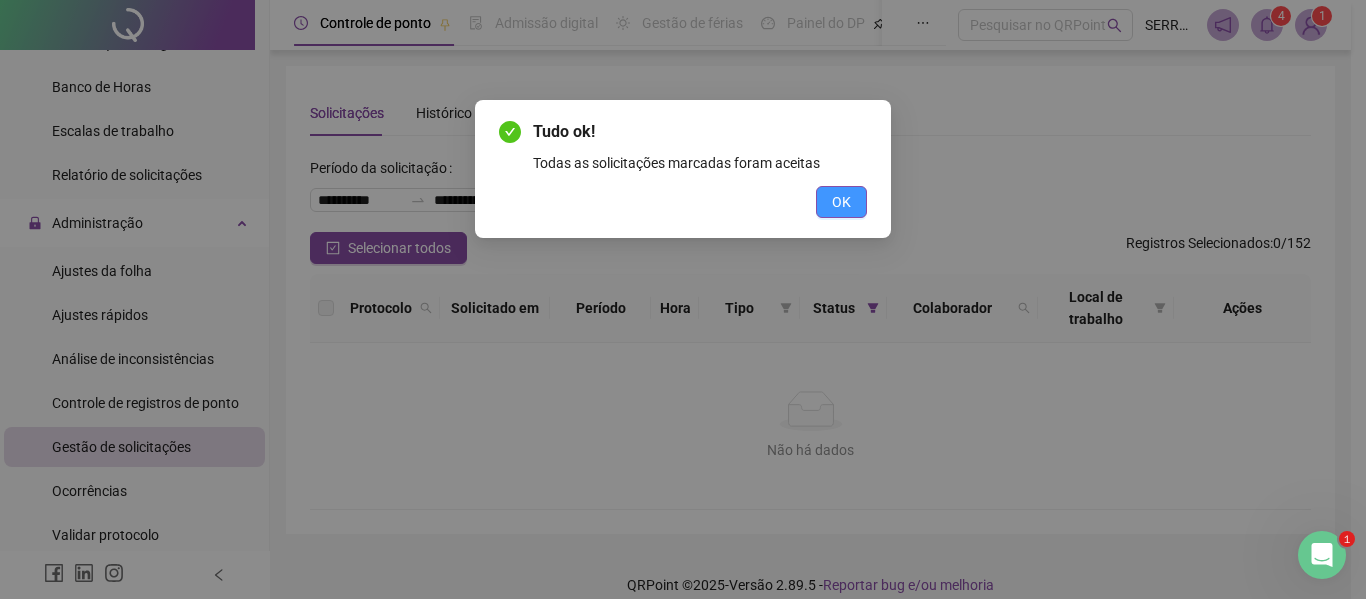click on "OK" at bounding box center (841, 202) 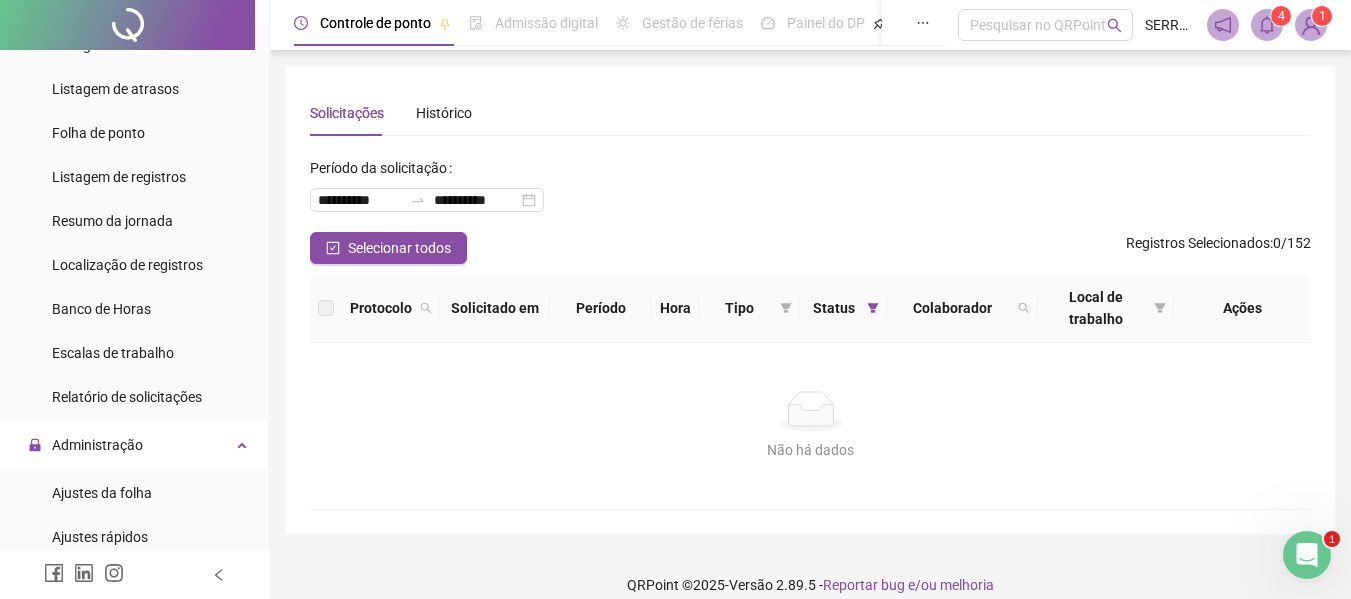 scroll, scrollTop: 0, scrollLeft: 0, axis: both 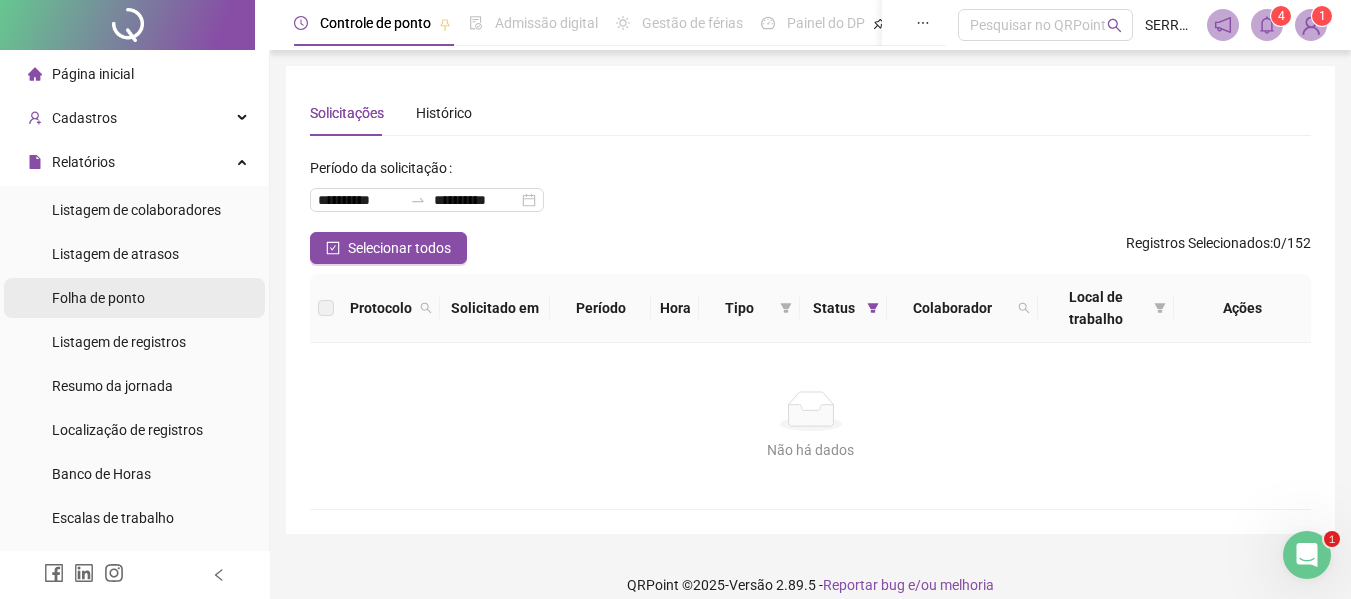 click on "Folha de ponto" at bounding box center (98, 298) 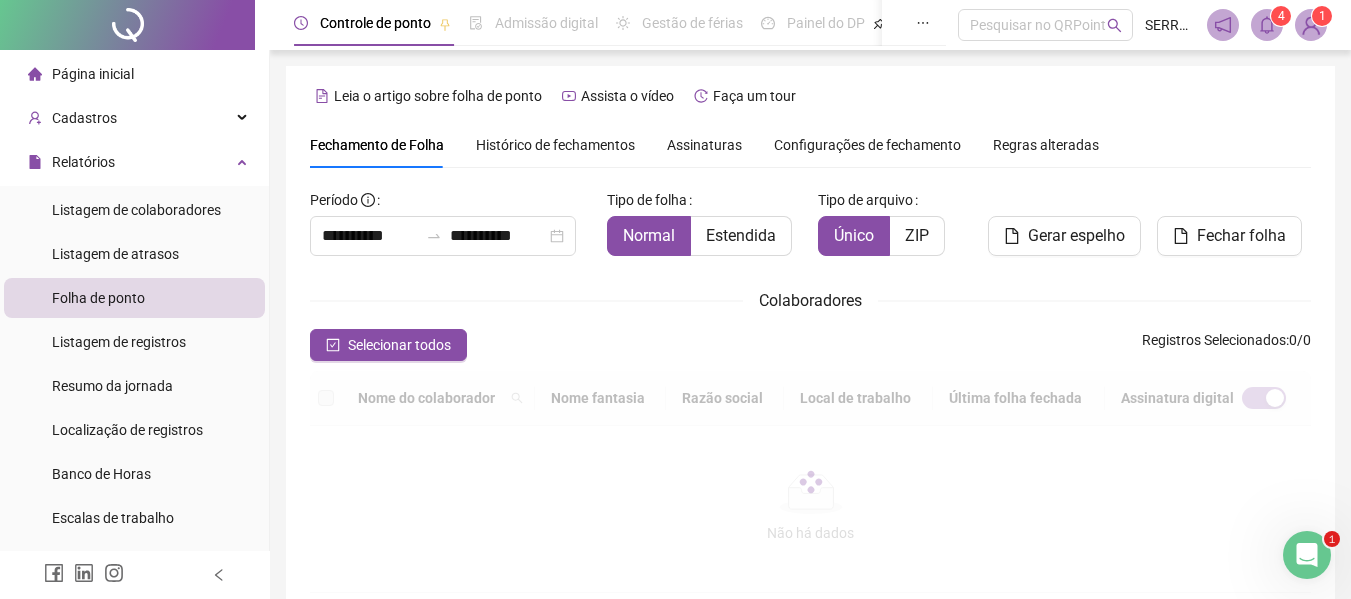 scroll, scrollTop: 110, scrollLeft: 0, axis: vertical 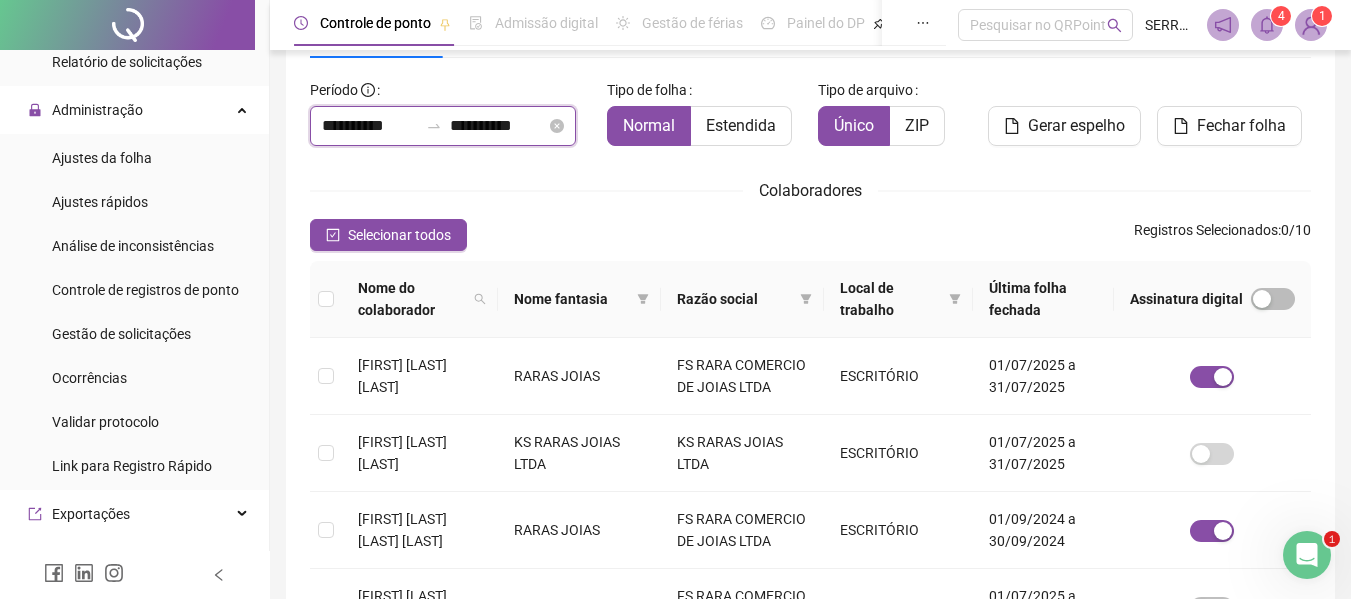 click on "**********" at bounding box center [370, 126] 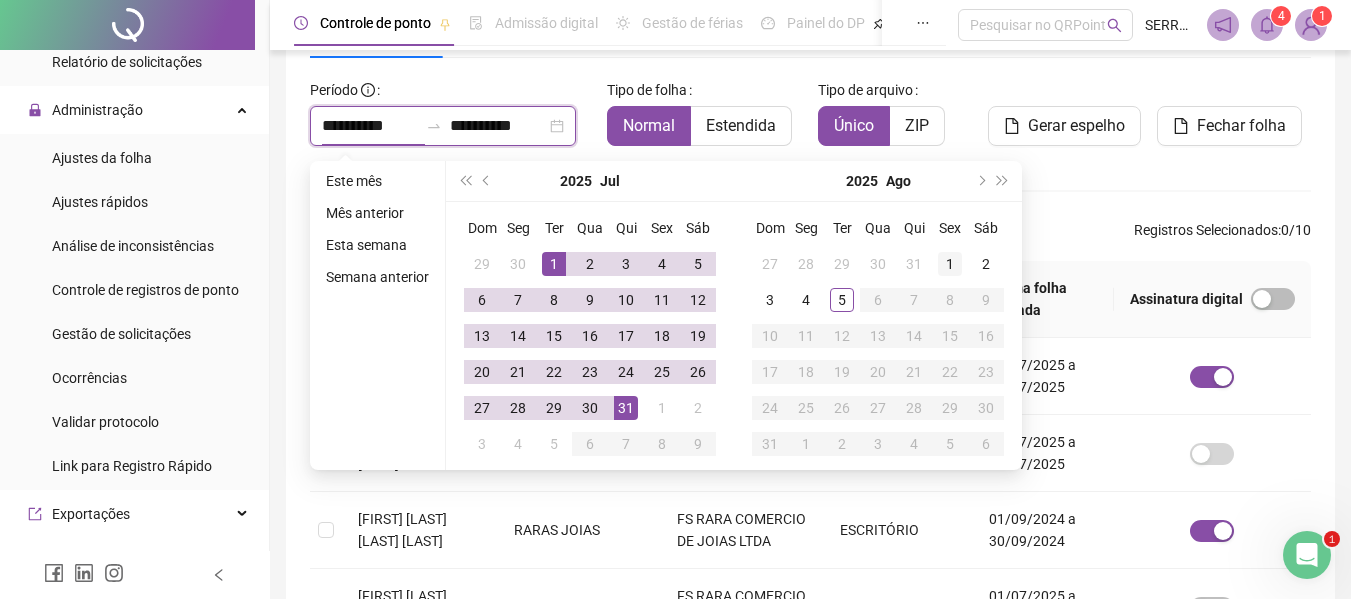 type on "**********" 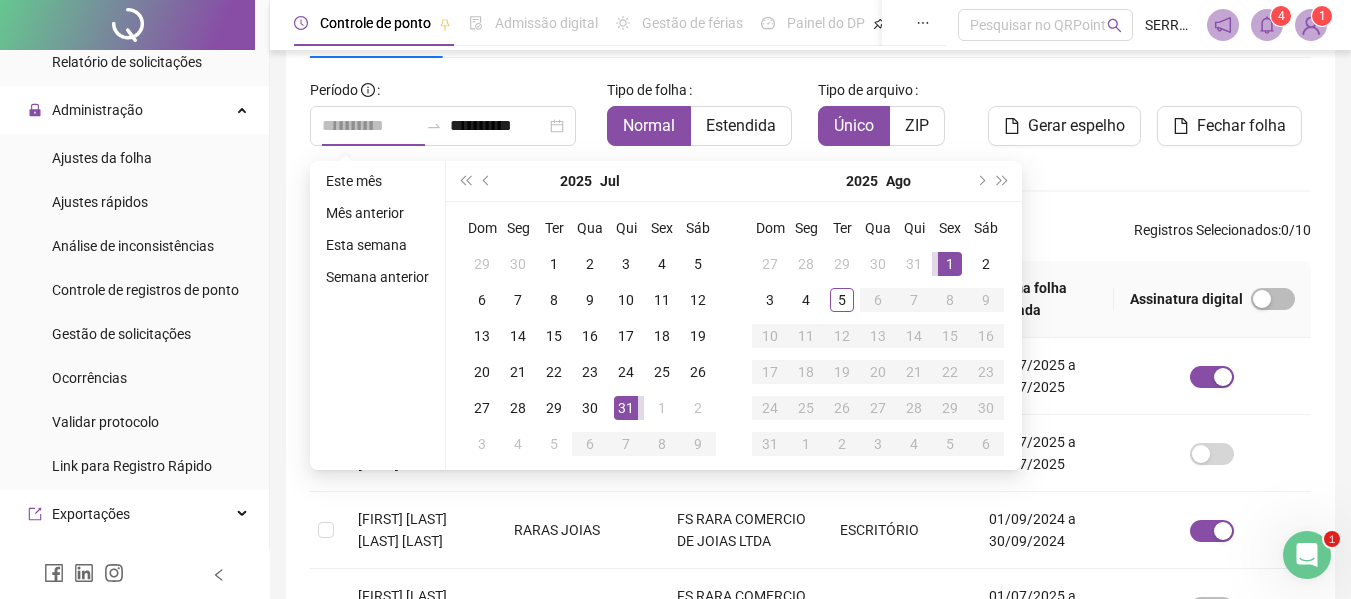 click on "1" at bounding box center [950, 264] 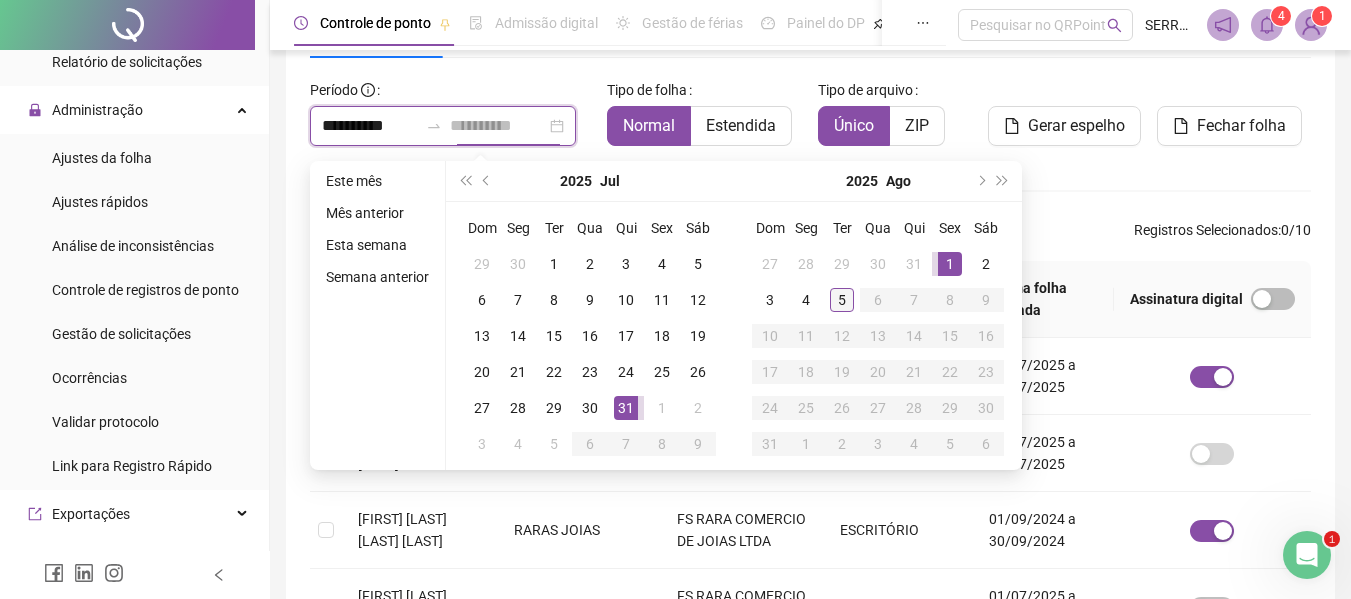type on "**********" 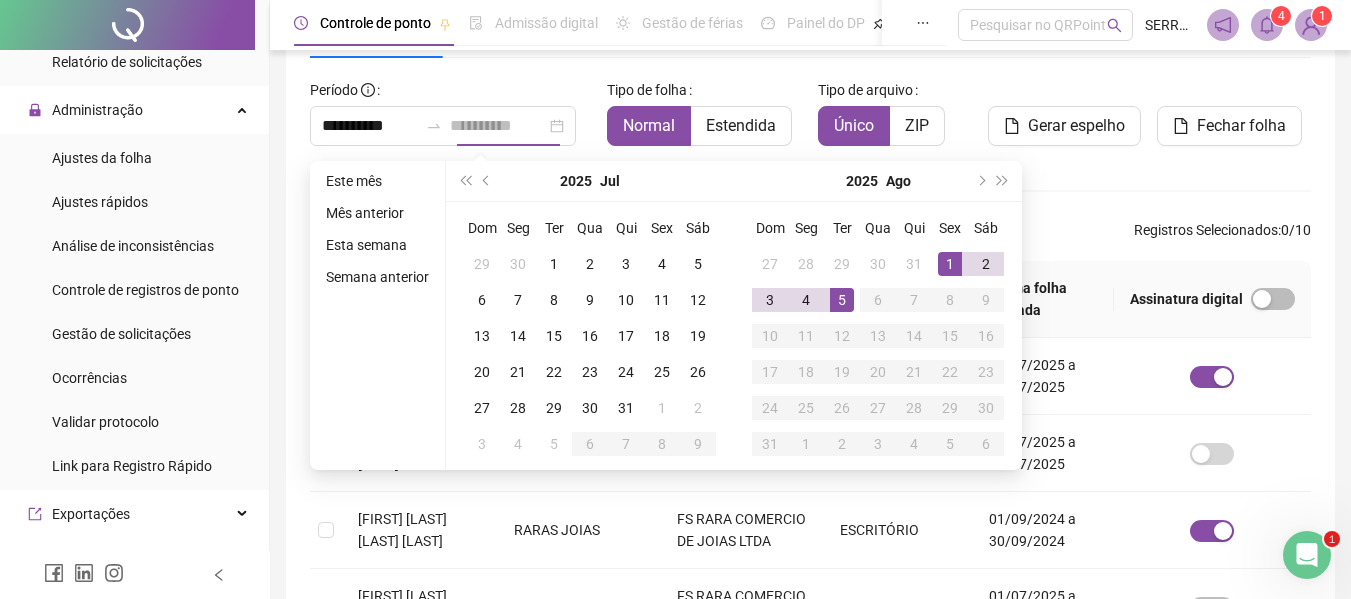 click on "5" at bounding box center [842, 300] 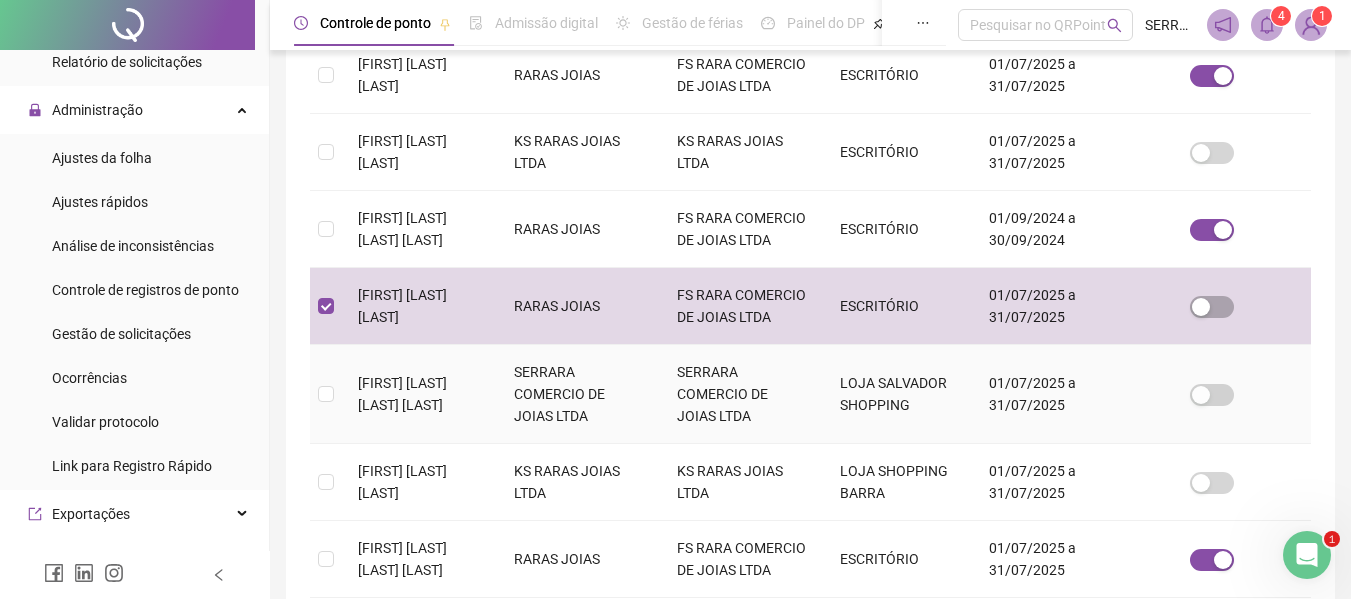 scroll, scrollTop: 110, scrollLeft: 0, axis: vertical 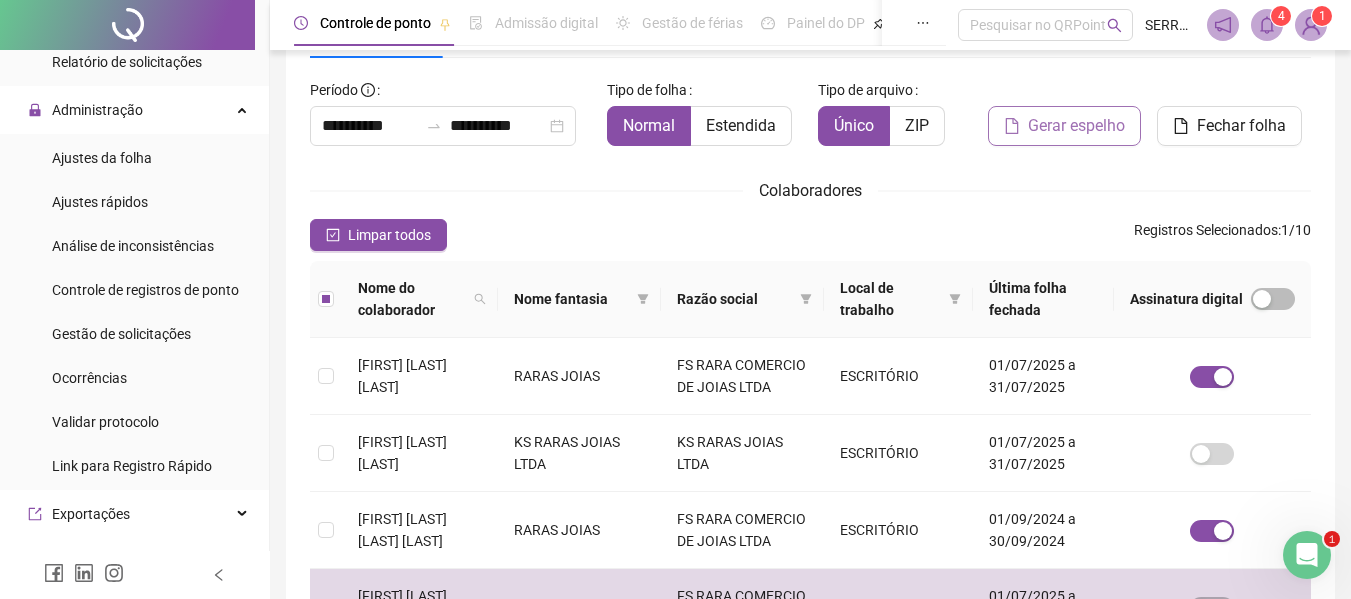 click on "Gerar espelho" at bounding box center (1076, 126) 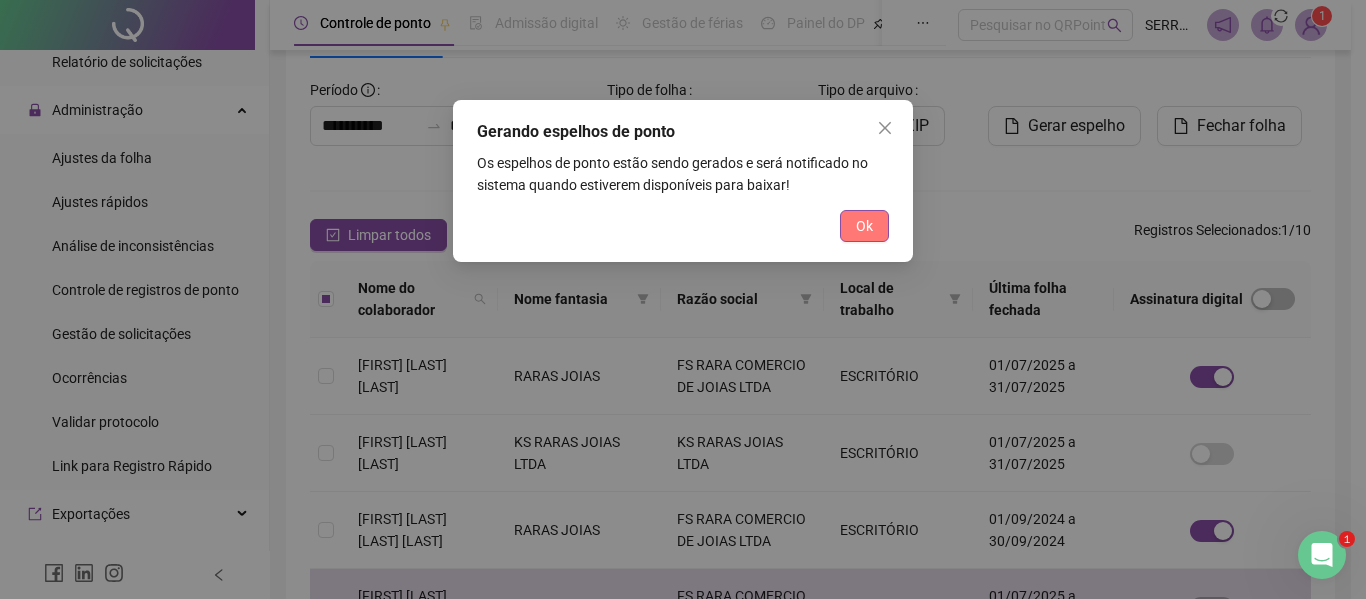 click on "Ok" at bounding box center [864, 226] 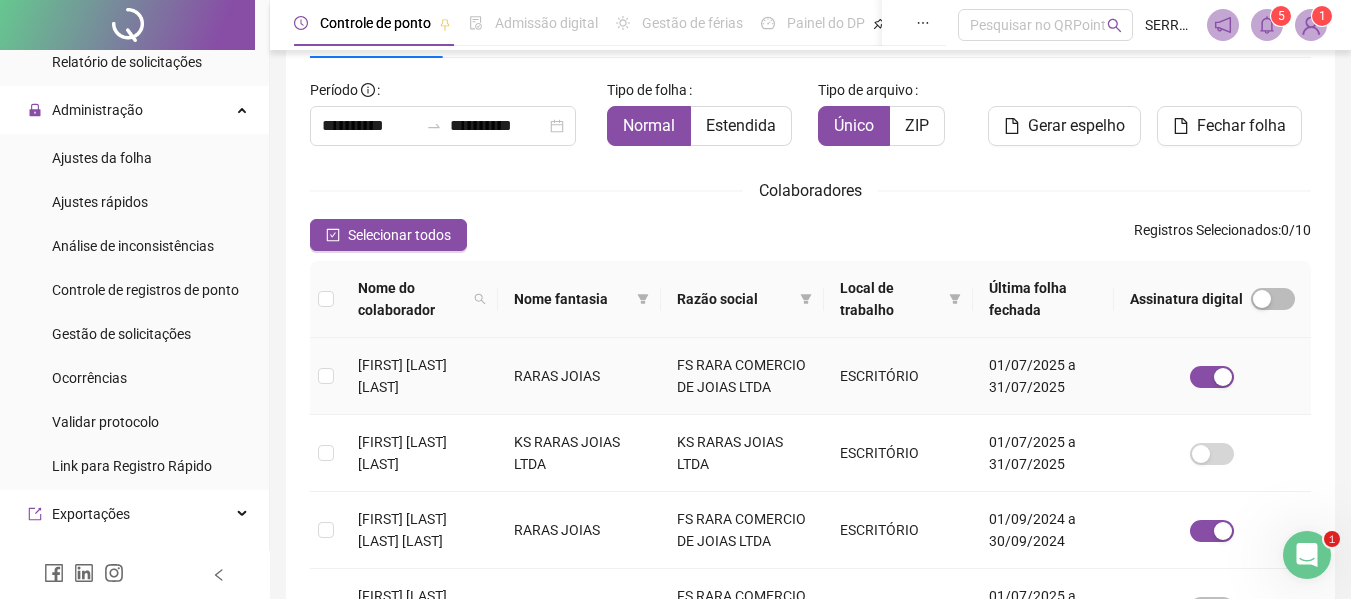 scroll, scrollTop: 10, scrollLeft: 0, axis: vertical 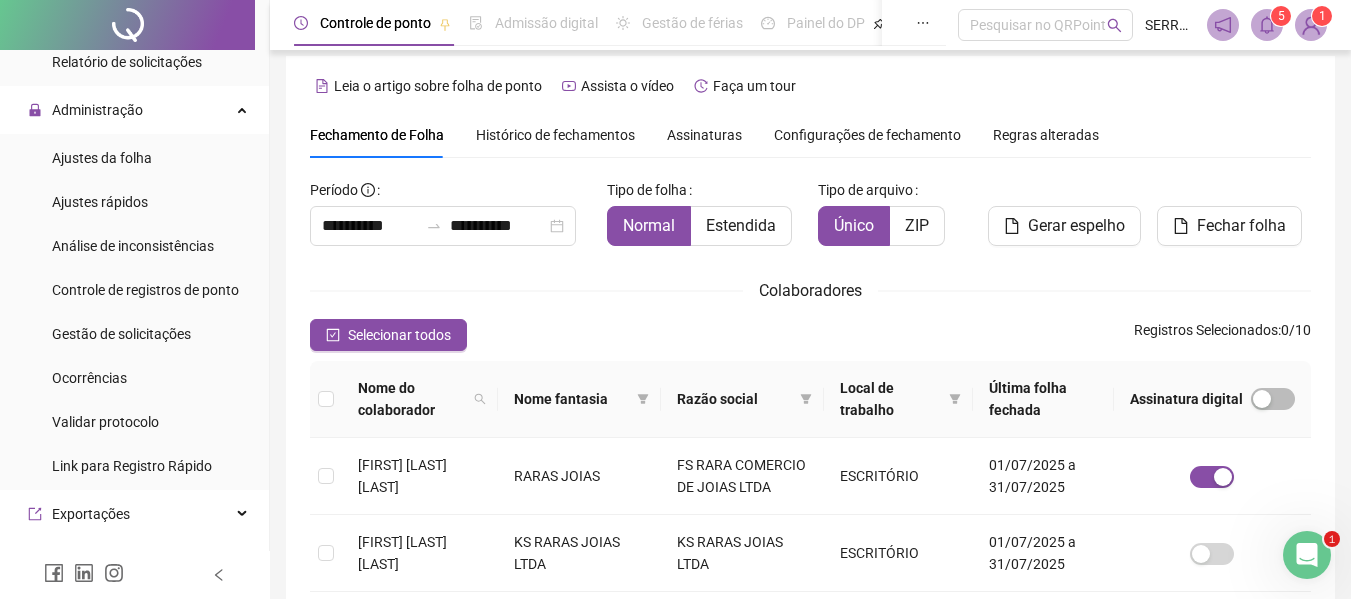 click on "**********" at bounding box center (810, 698) 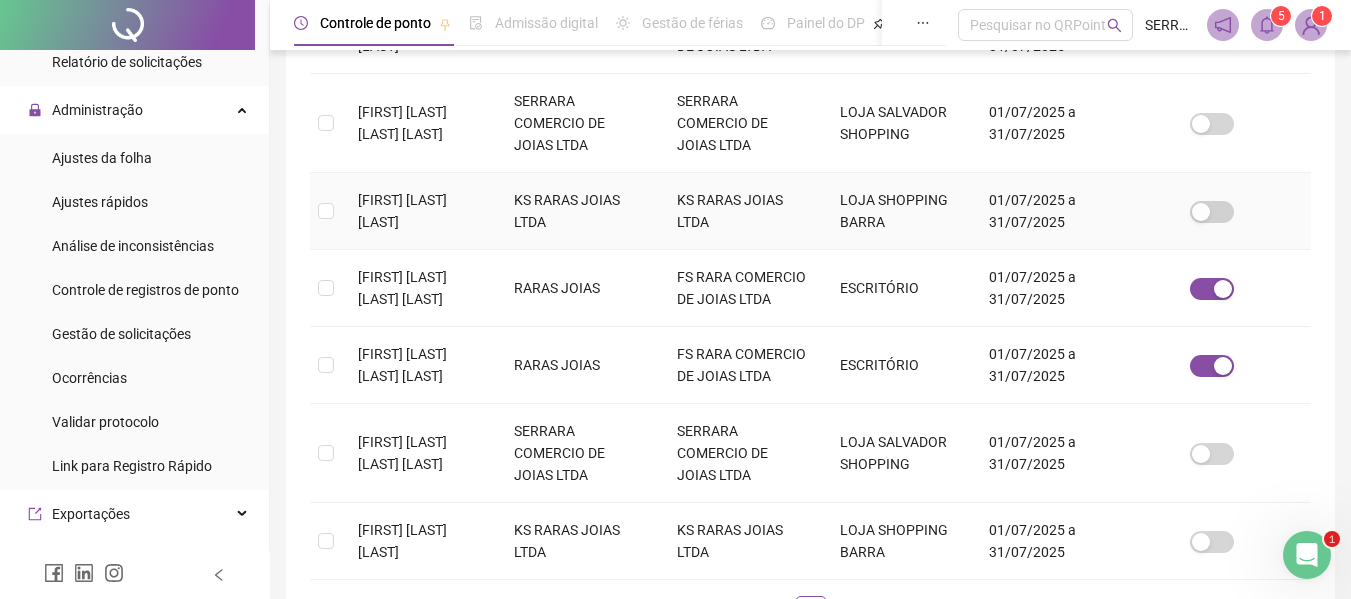 scroll, scrollTop: 647, scrollLeft: 0, axis: vertical 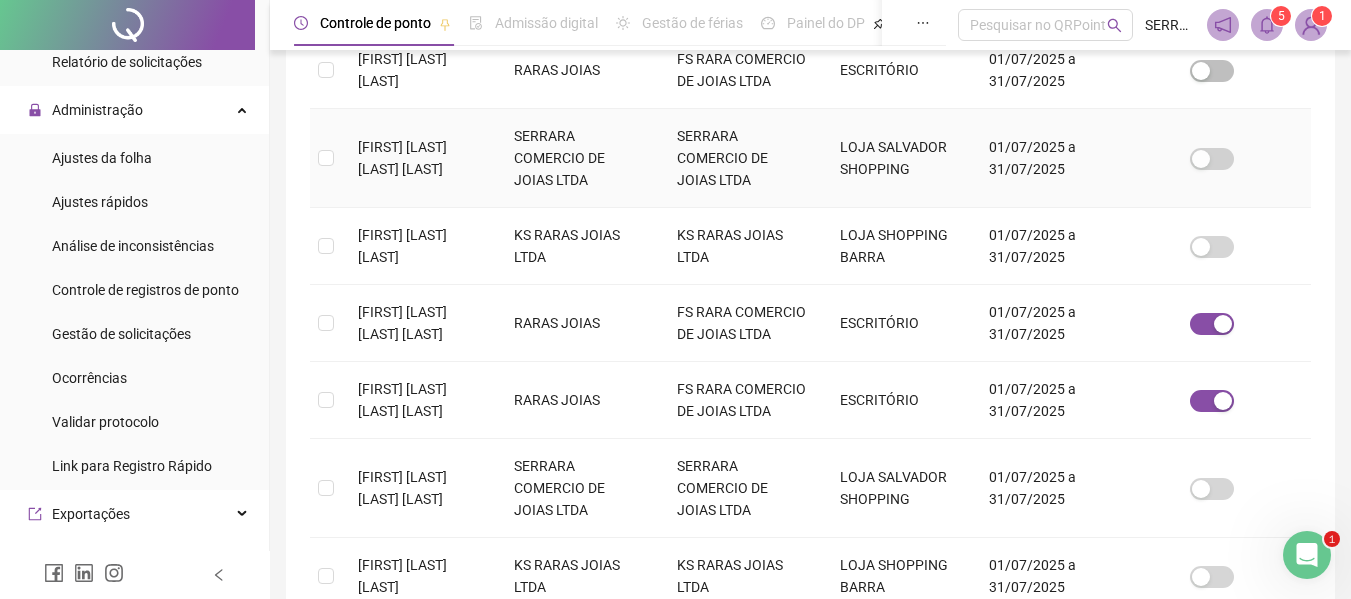 click at bounding box center [326, 158] 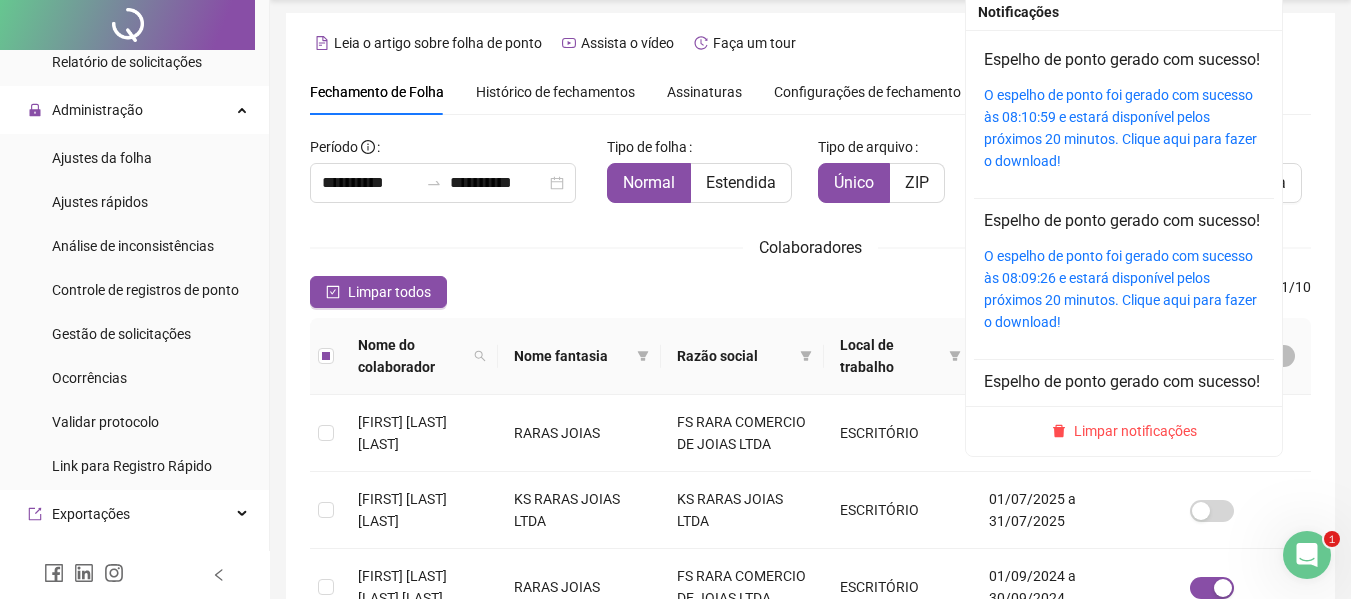 scroll, scrollTop: 0, scrollLeft: 0, axis: both 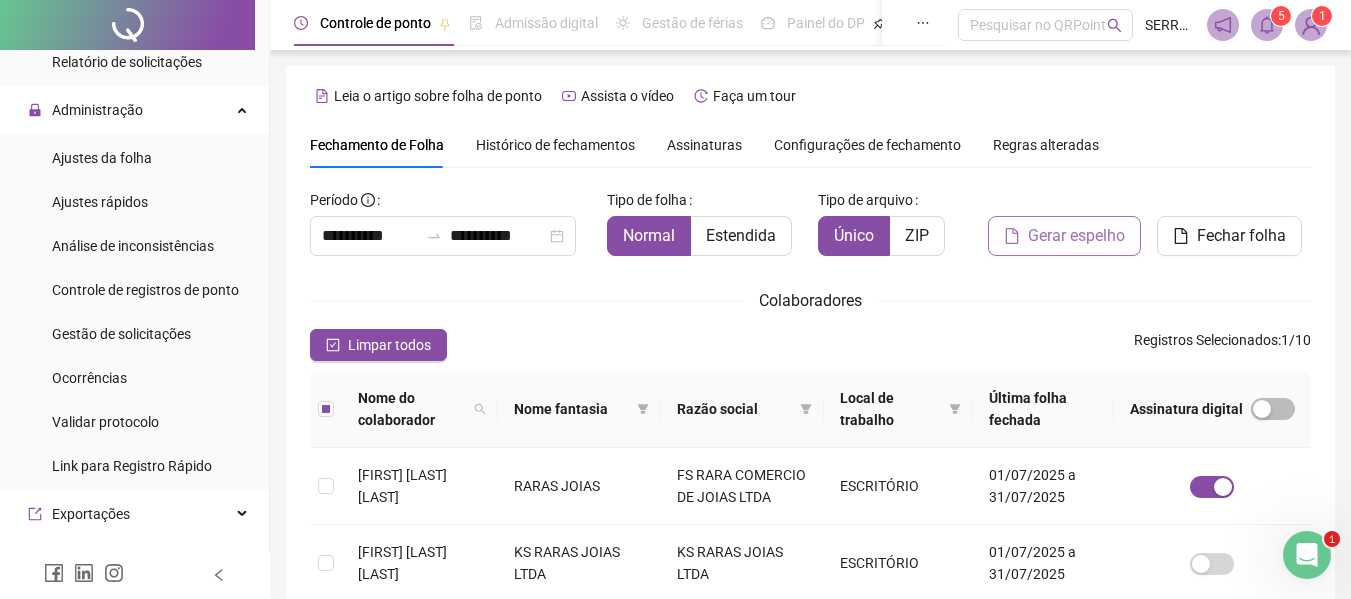click on "Gerar espelho" at bounding box center (1076, 236) 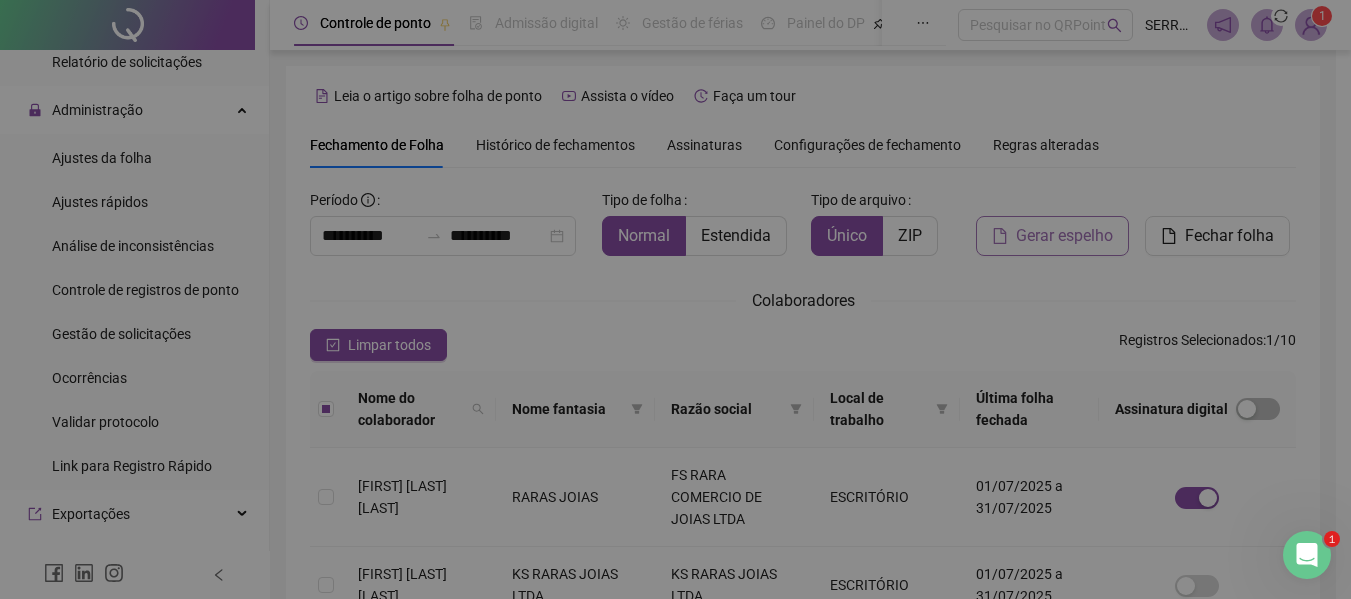 scroll, scrollTop: 110, scrollLeft: 0, axis: vertical 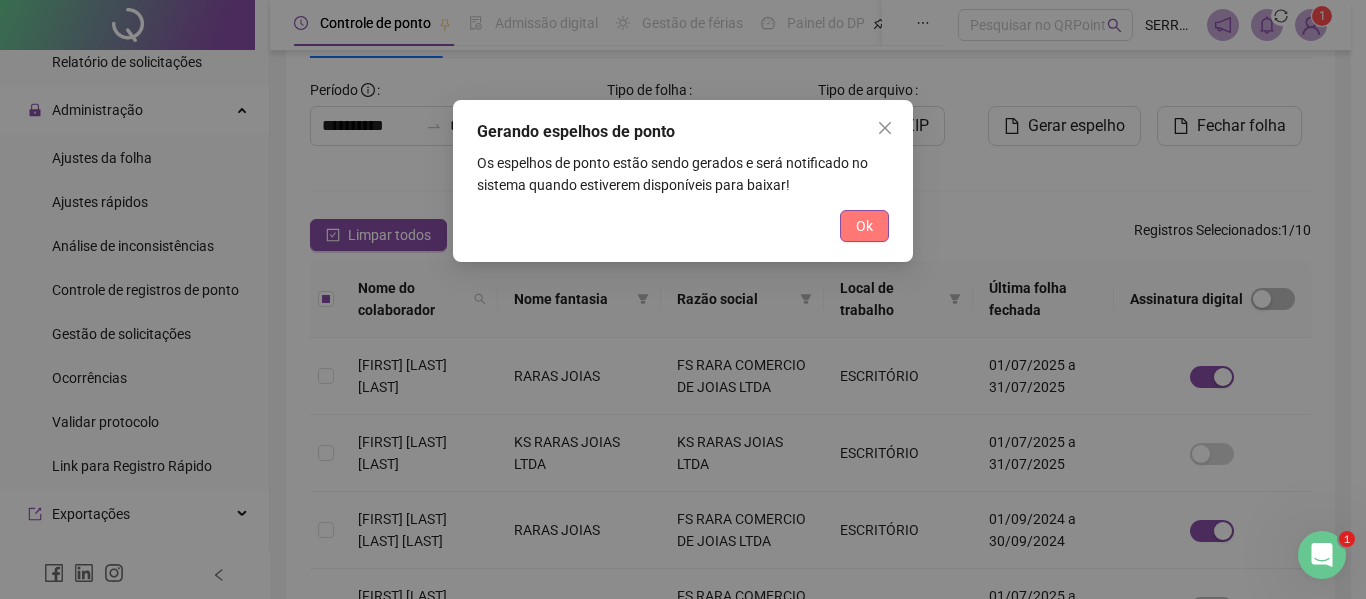 click on "Ok" at bounding box center [864, 226] 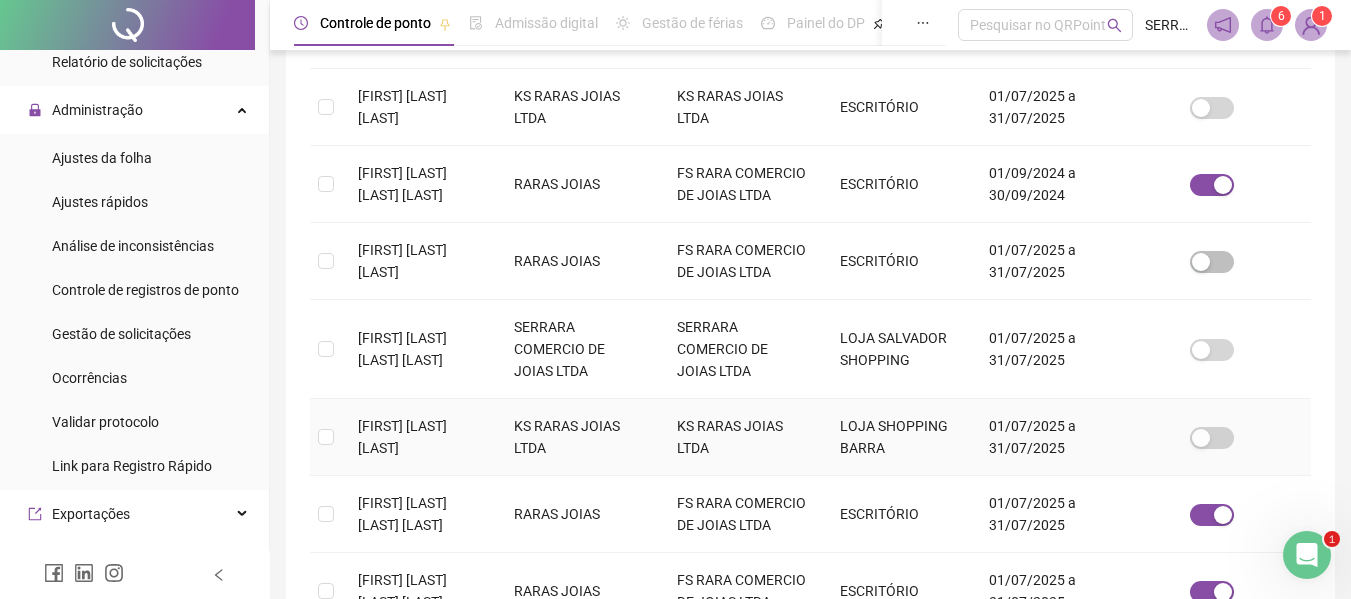 scroll, scrollTop: 510, scrollLeft: 0, axis: vertical 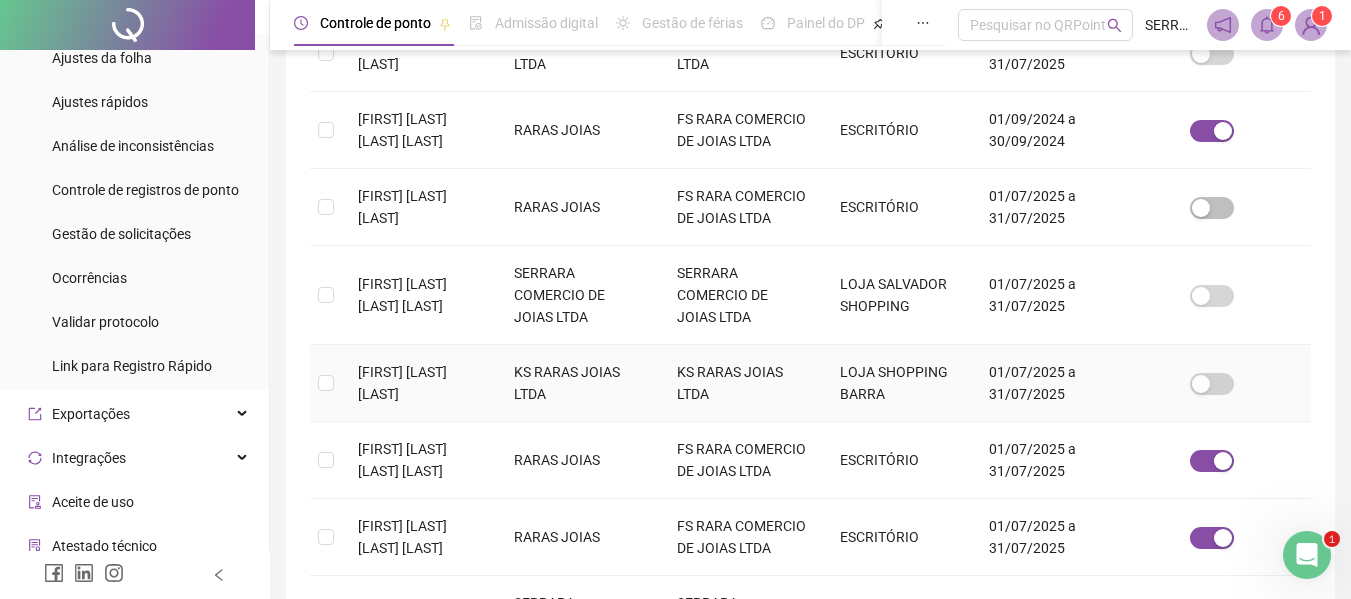 click at bounding box center [326, 383] 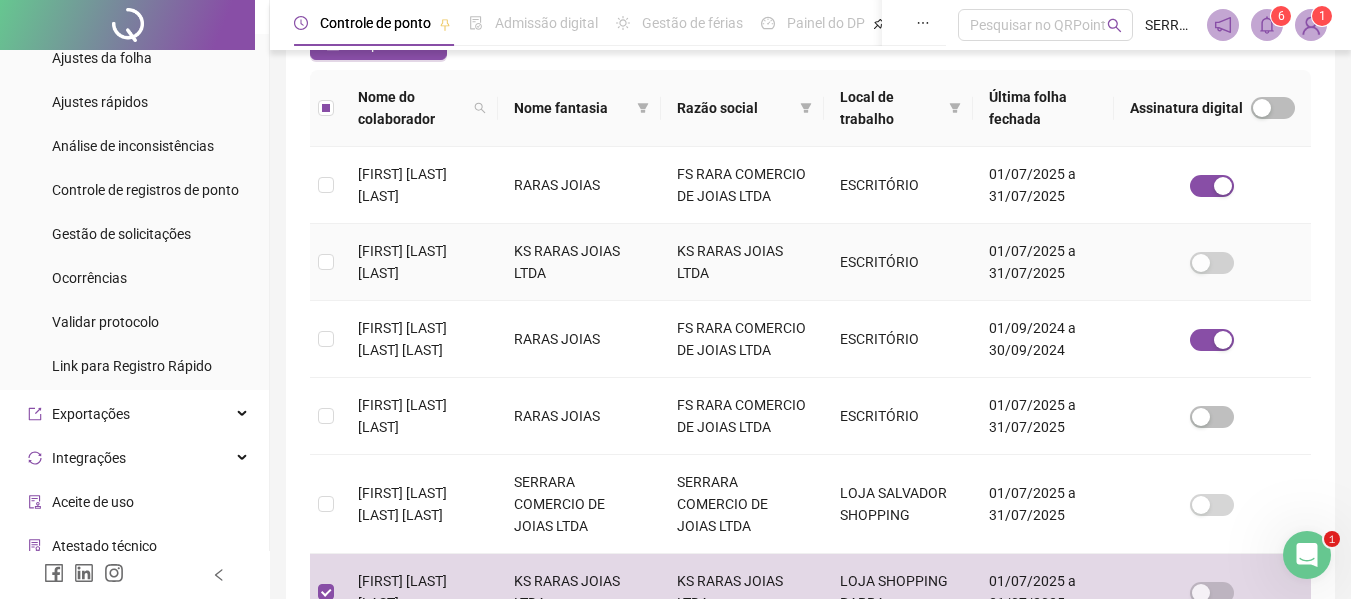 scroll, scrollTop: 110, scrollLeft: 0, axis: vertical 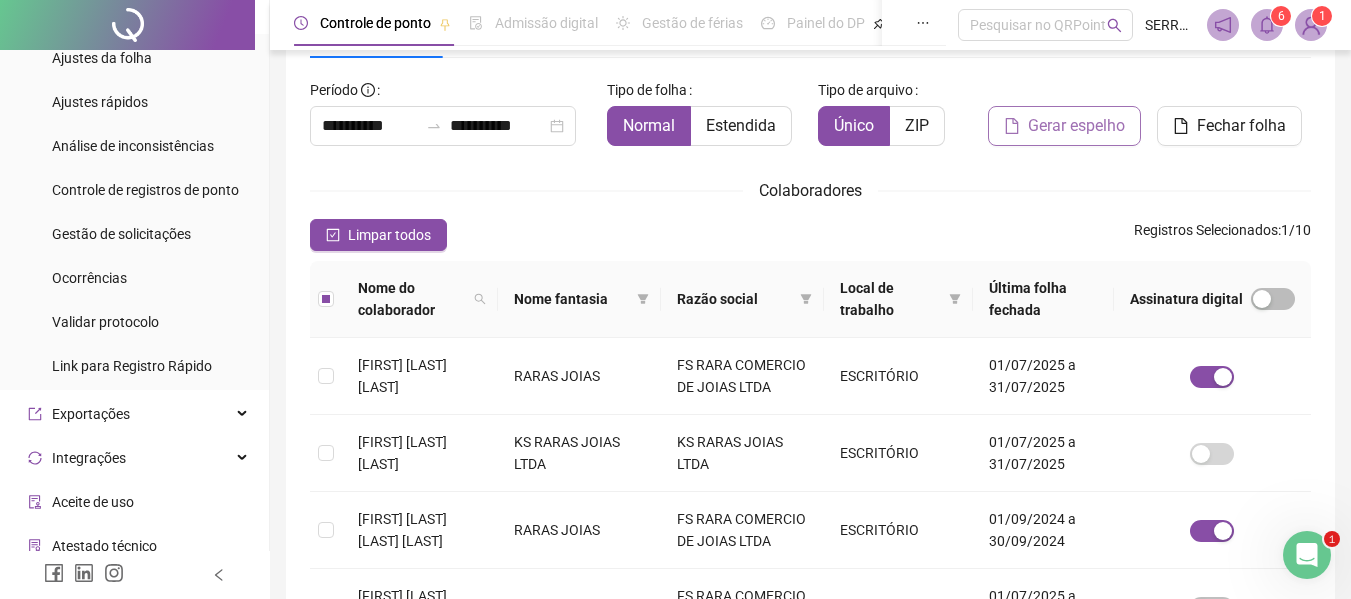 click on "Gerar espelho" at bounding box center (1076, 126) 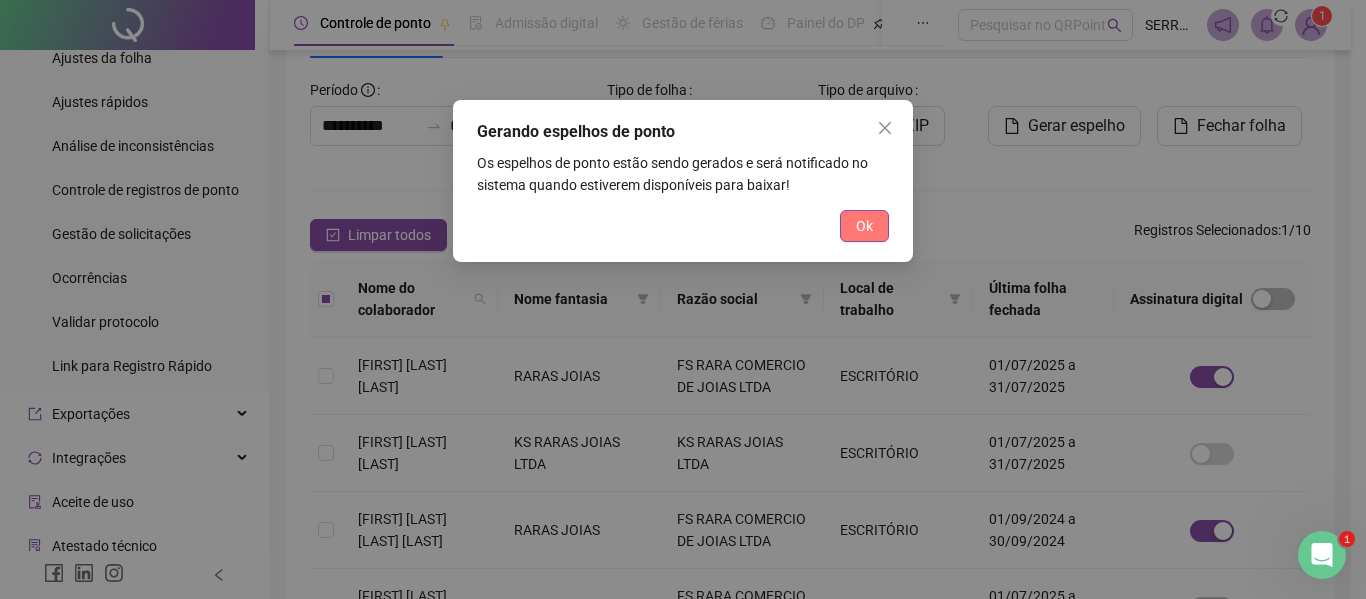click on "Ok" at bounding box center (864, 226) 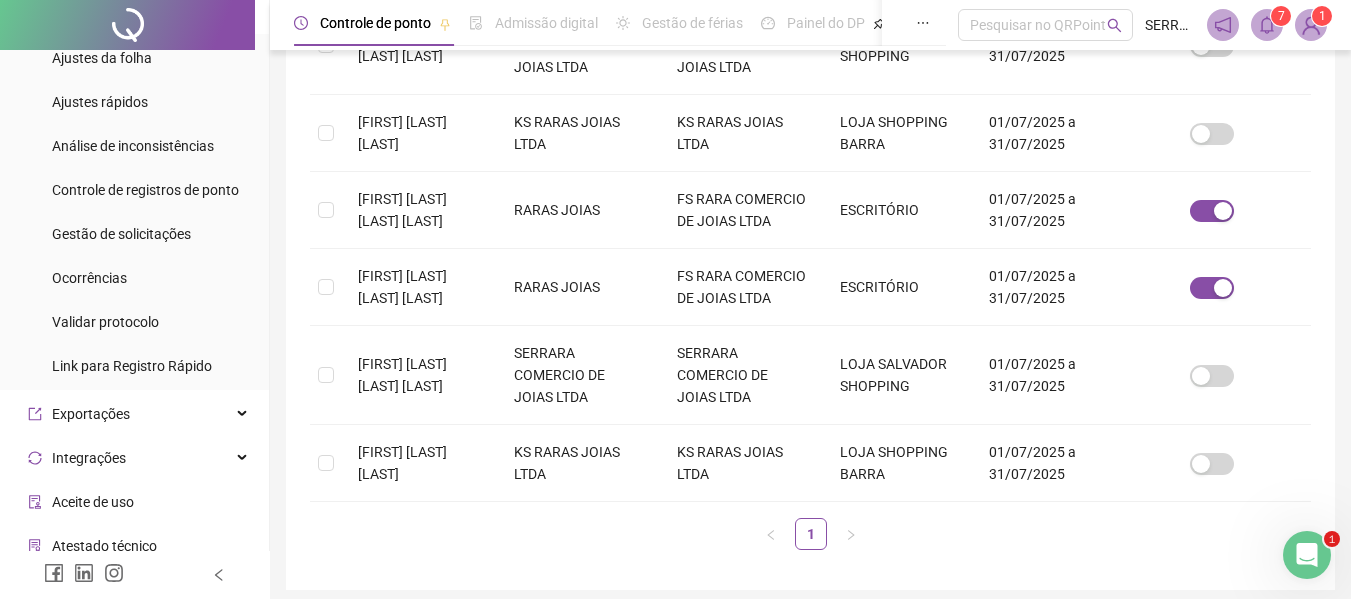 scroll, scrollTop: 810, scrollLeft: 0, axis: vertical 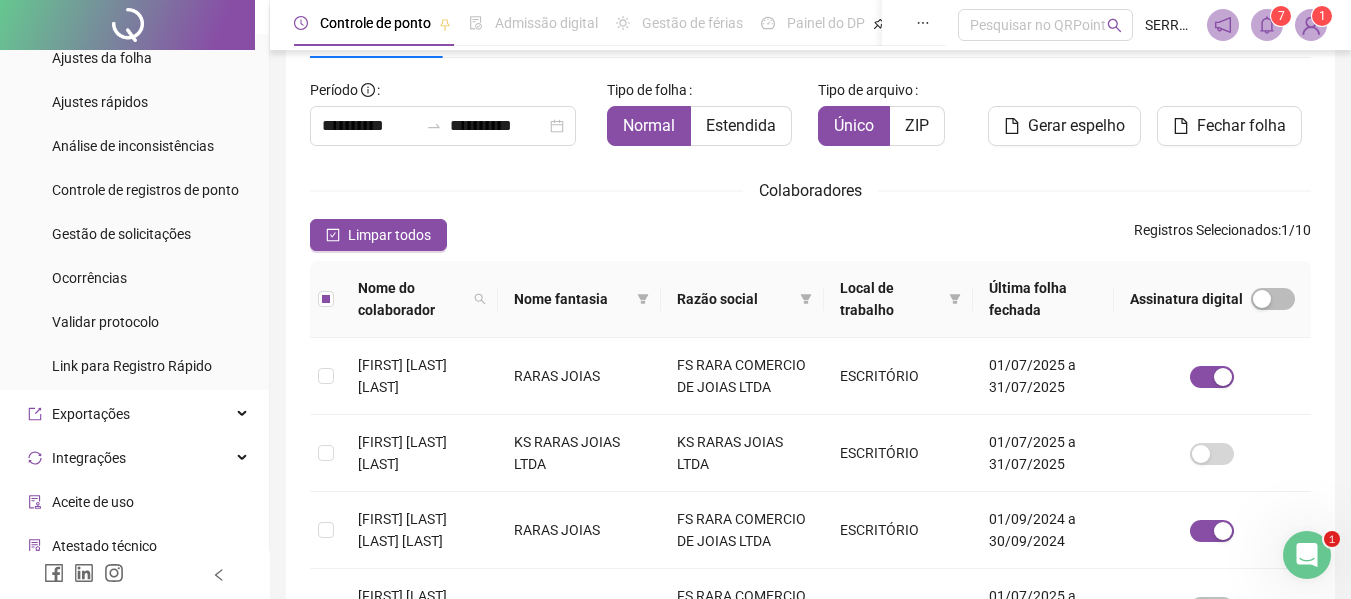 click on "Gerar espelho" at bounding box center (1061, 110) 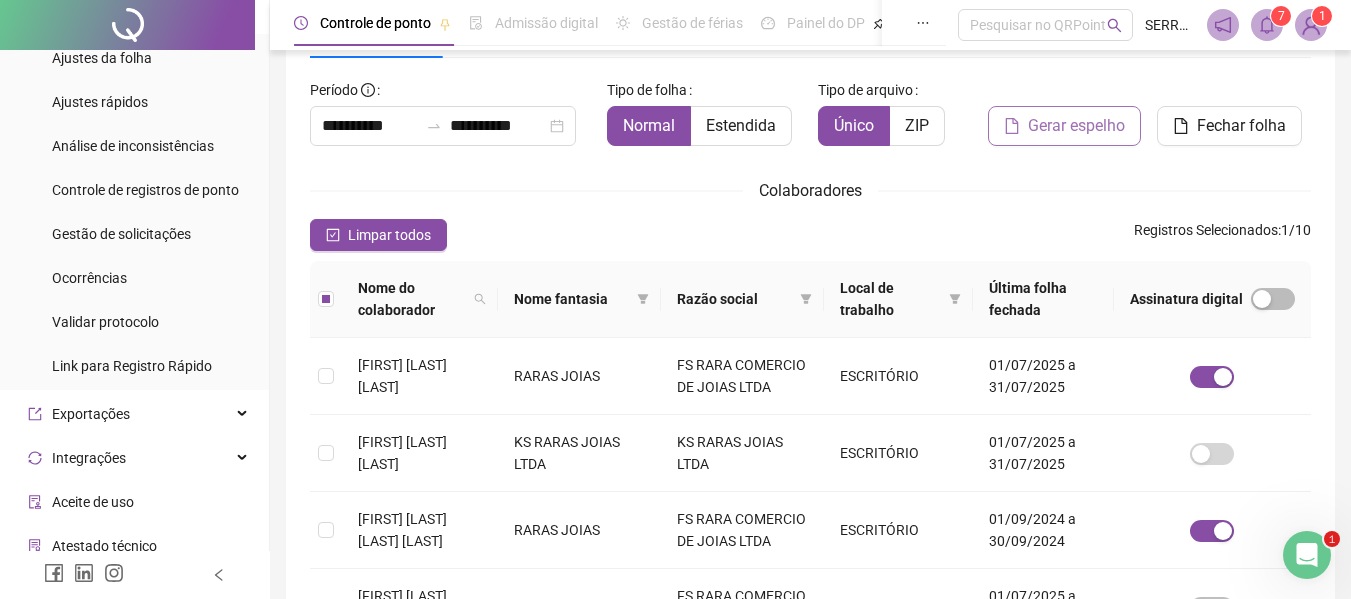 click on "Gerar espelho" at bounding box center (1064, 126) 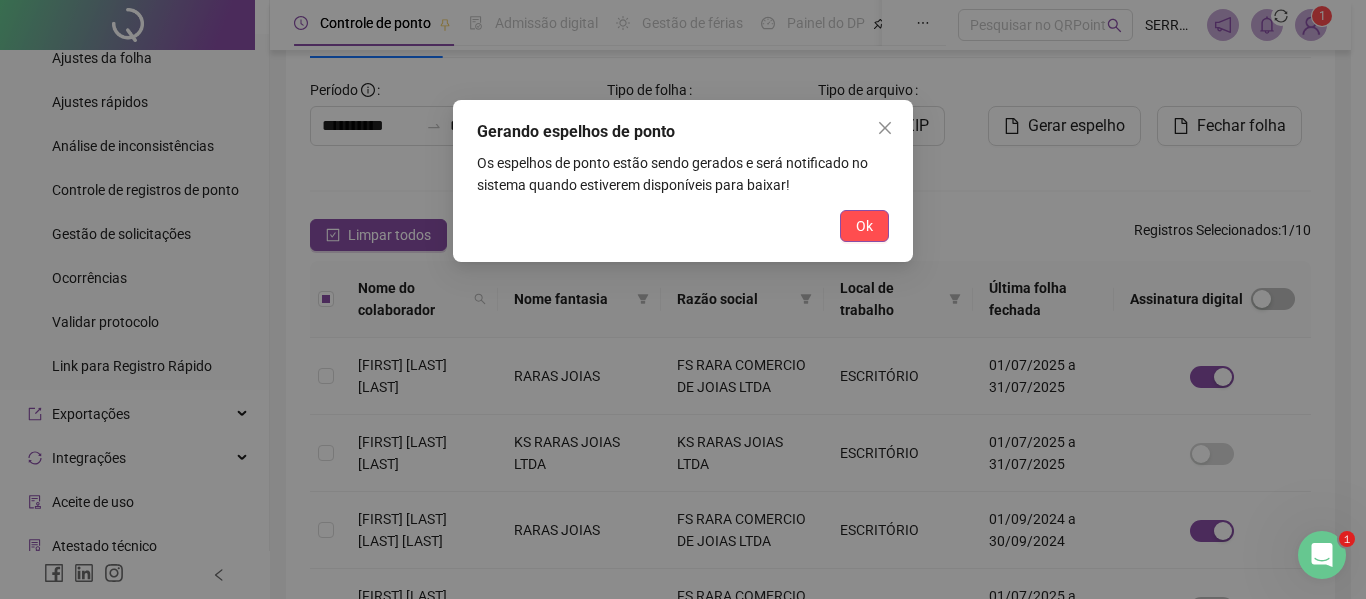 click on "Gerando espelhos de ponto Os espelhos de ponto estão sendo gerados e será notificado no
sistema quando estiverem disponíveis para baixar! Ok" at bounding box center (683, 181) 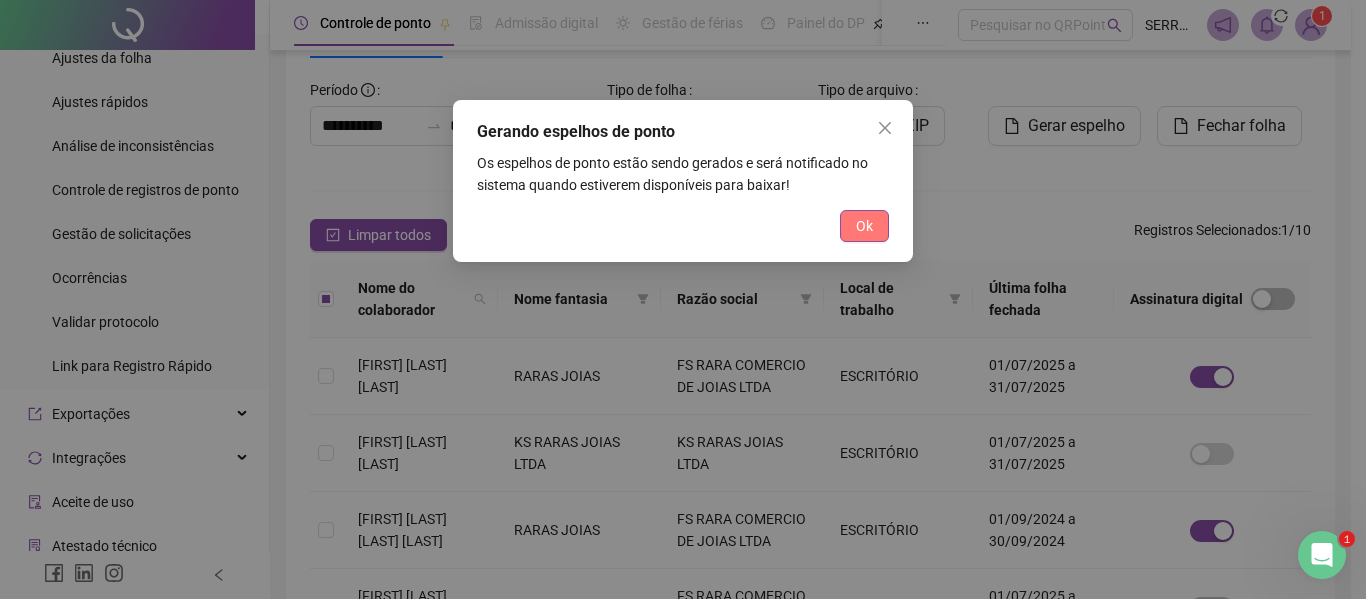 click on "Ok" at bounding box center (864, 226) 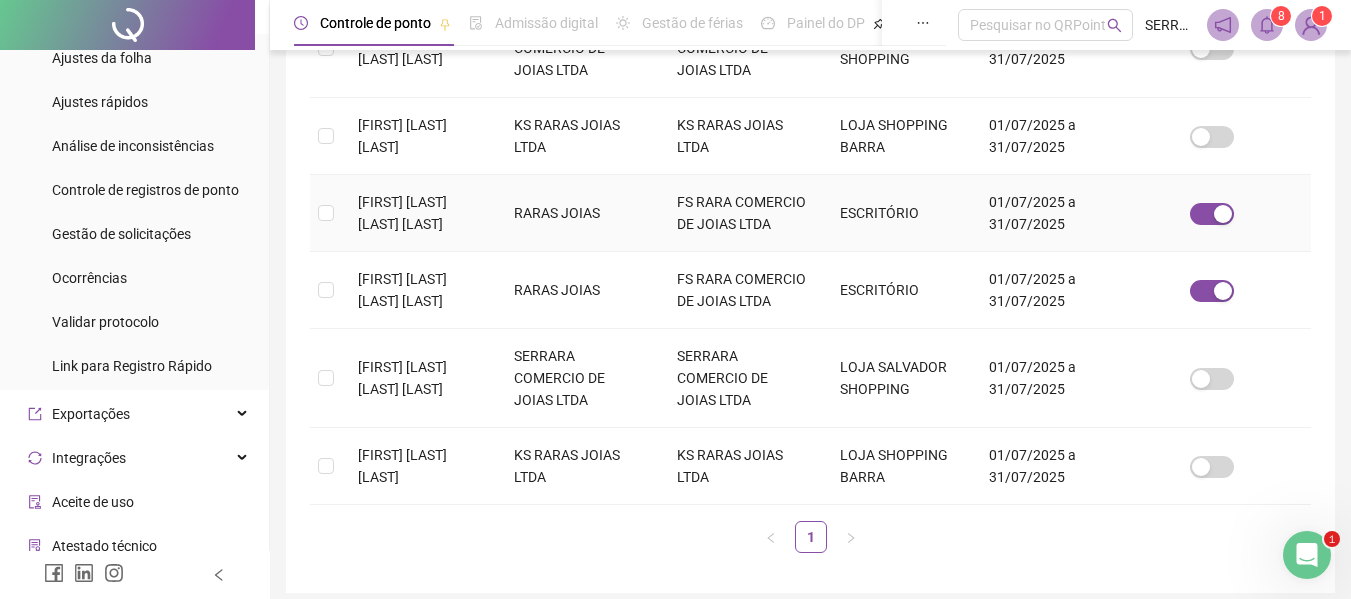 scroll, scrollTop: 810, scrollLeft: 0, axis: vertical 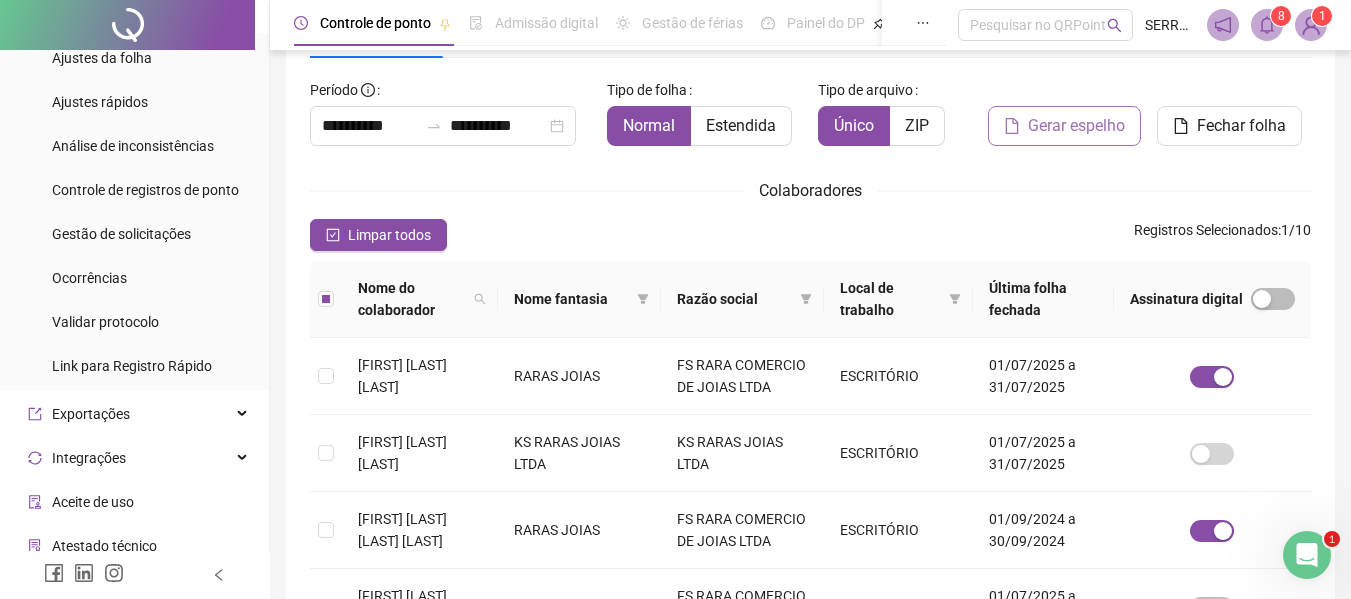 click on "Gerar espelho" at bounding box center [1076, 126] 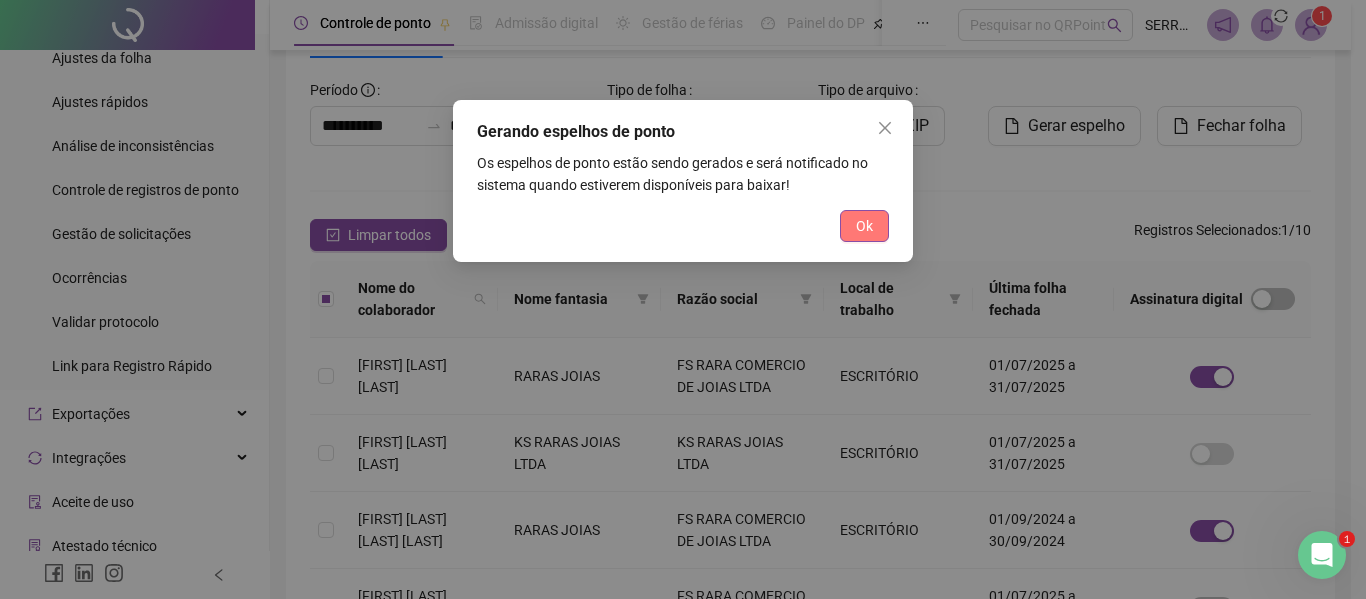 click on "Ok" at bounding box center [864, 226] 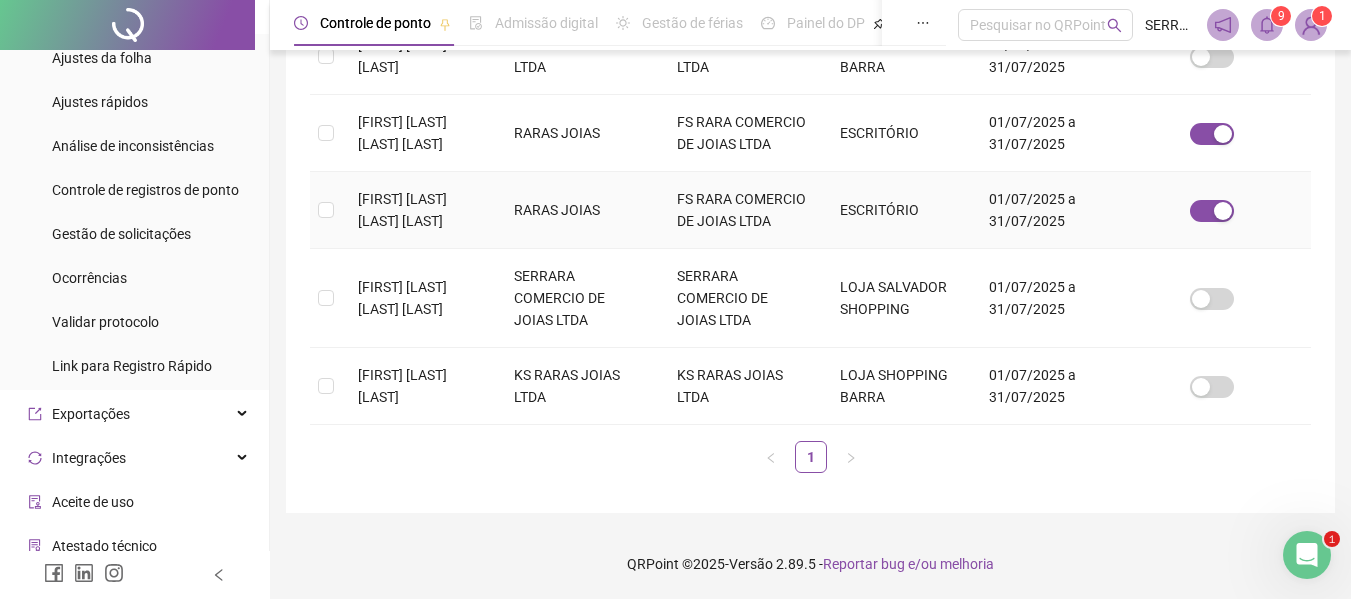 scroll, scrollTop: 947, scrollLeft: 0, axis: vertical 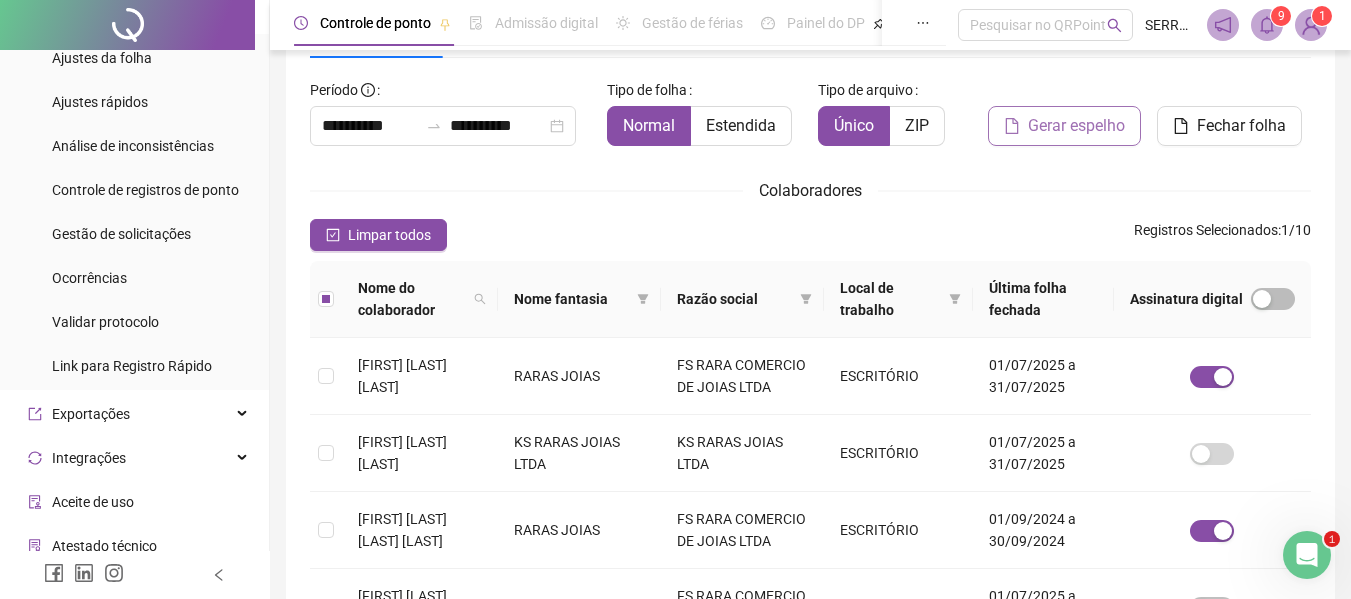 click on "Gerar espelho" at bounding box center [1076, 126] 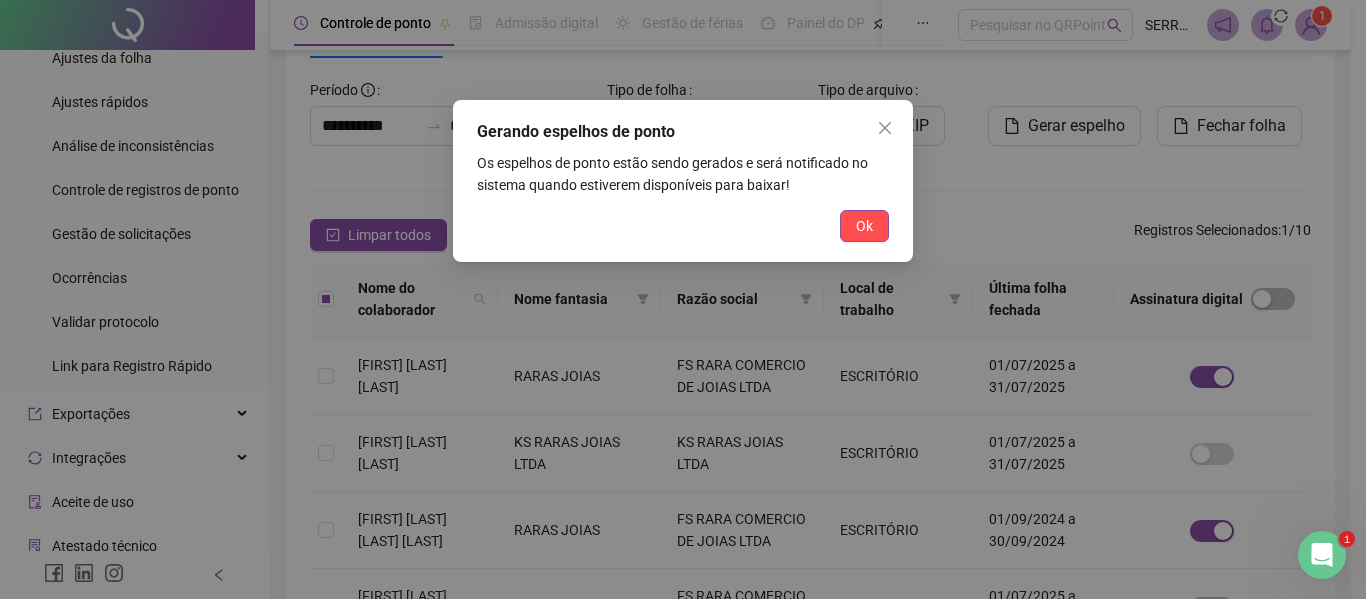 click on "Ok" at bounding box center [683, 226] 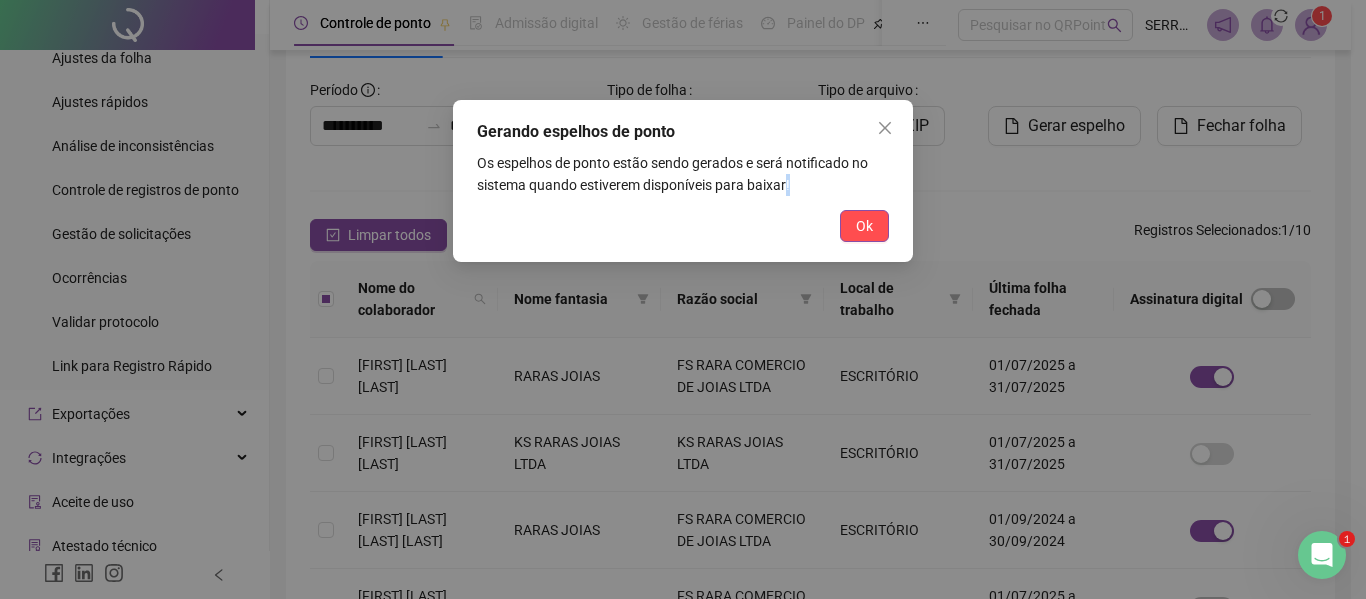 click on "Ok" at bounding box center (683, 226) 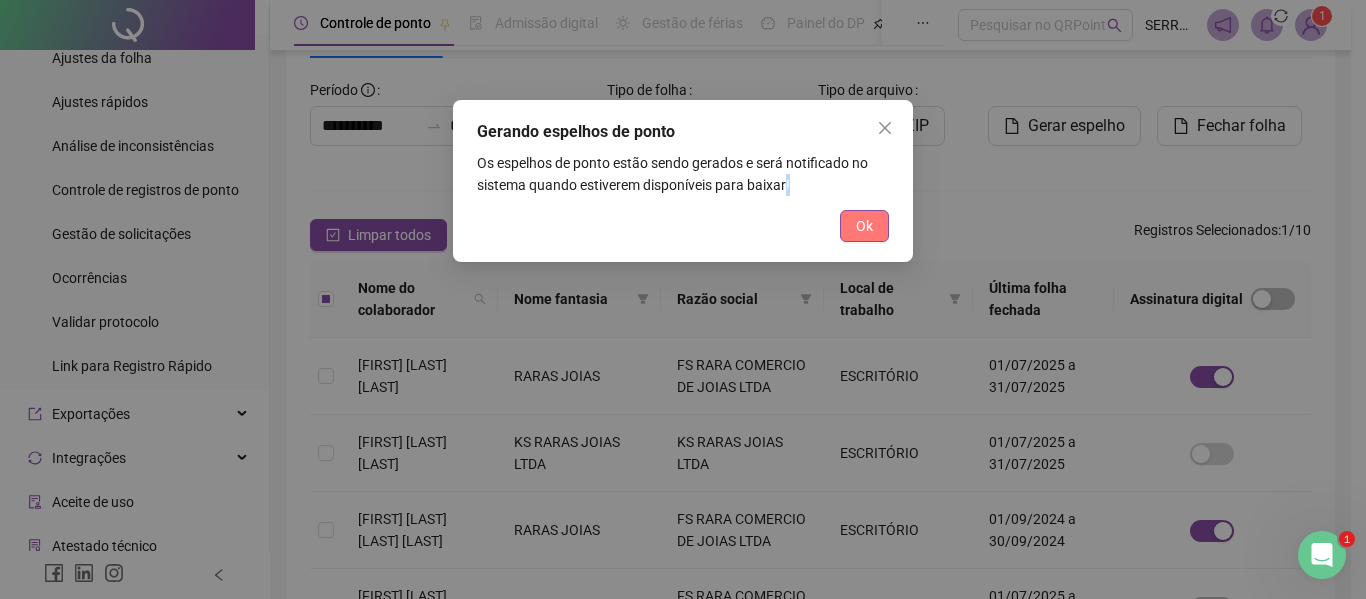 click on "Ok" at bounding box center (864, 226) 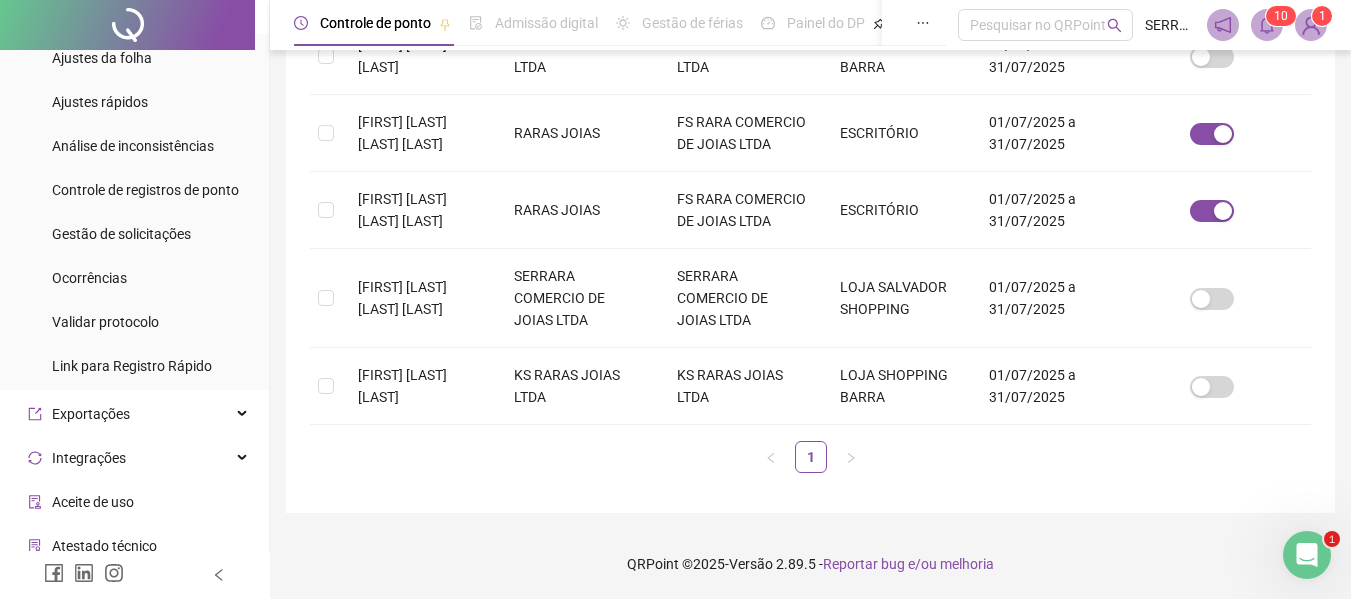 scroll, scrollTop: 947, scrollLeft: 0, axis: vertical 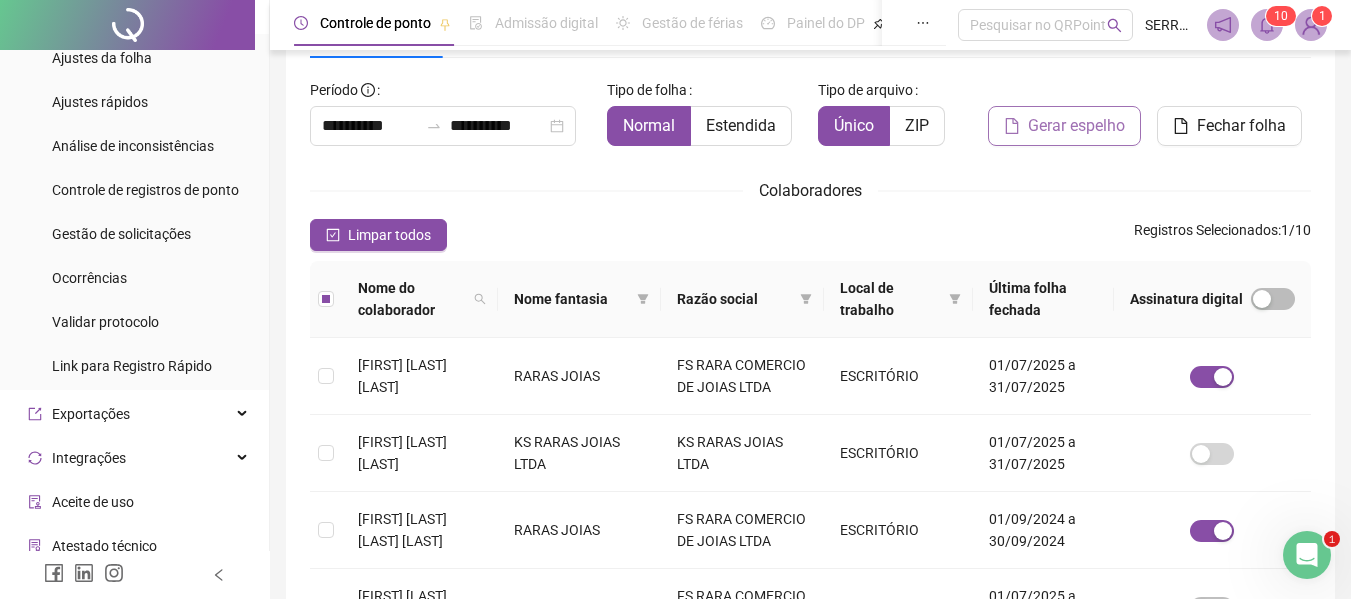click on "Gerar espelho" at bounding box center [1076, 126] 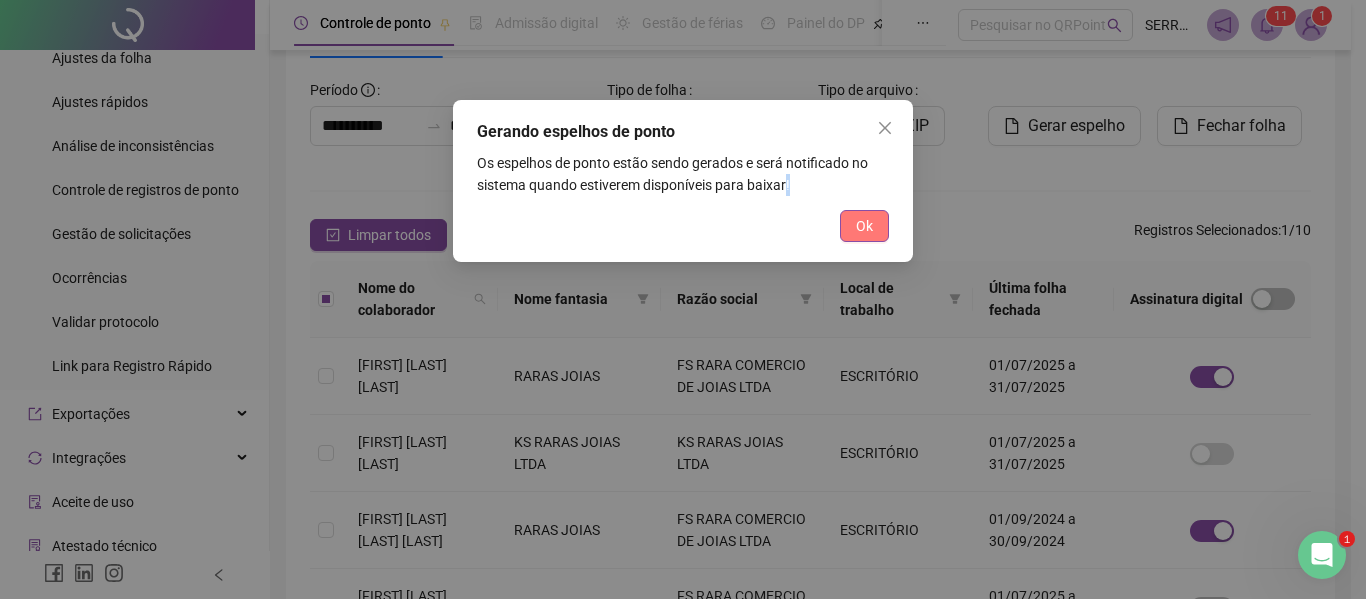 click on "Ok" at bounding box center (864, 226) 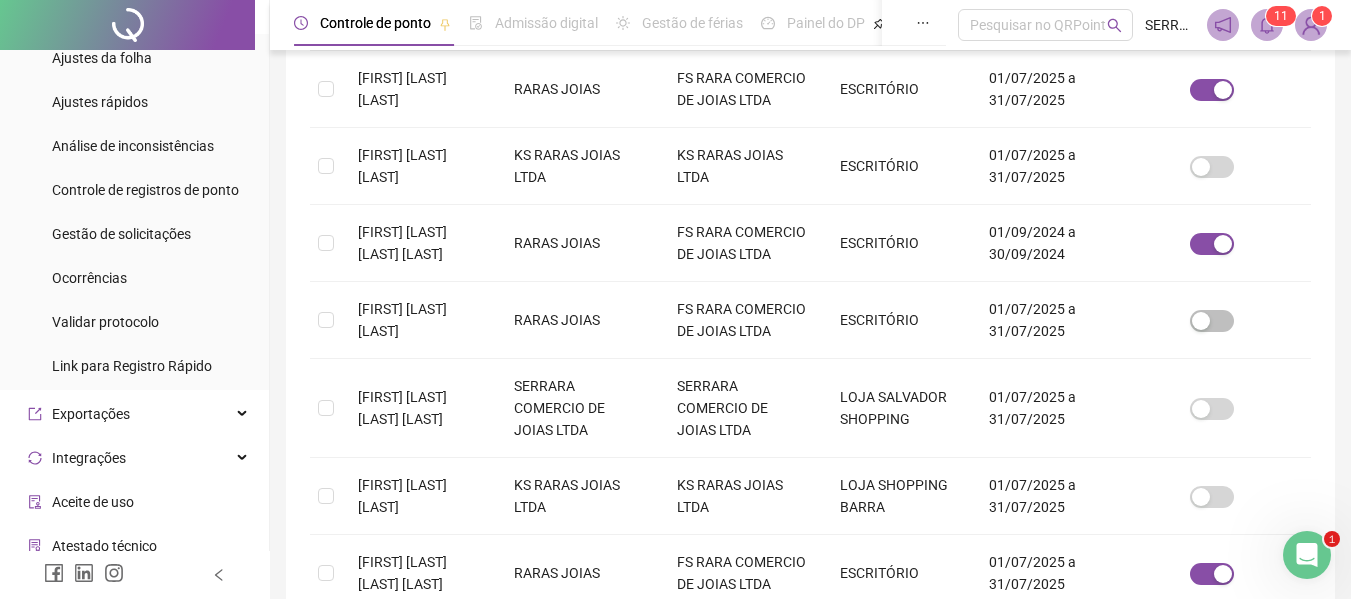 scroll, scrollTop: 310, scrollLeft: 0, axis: vertical 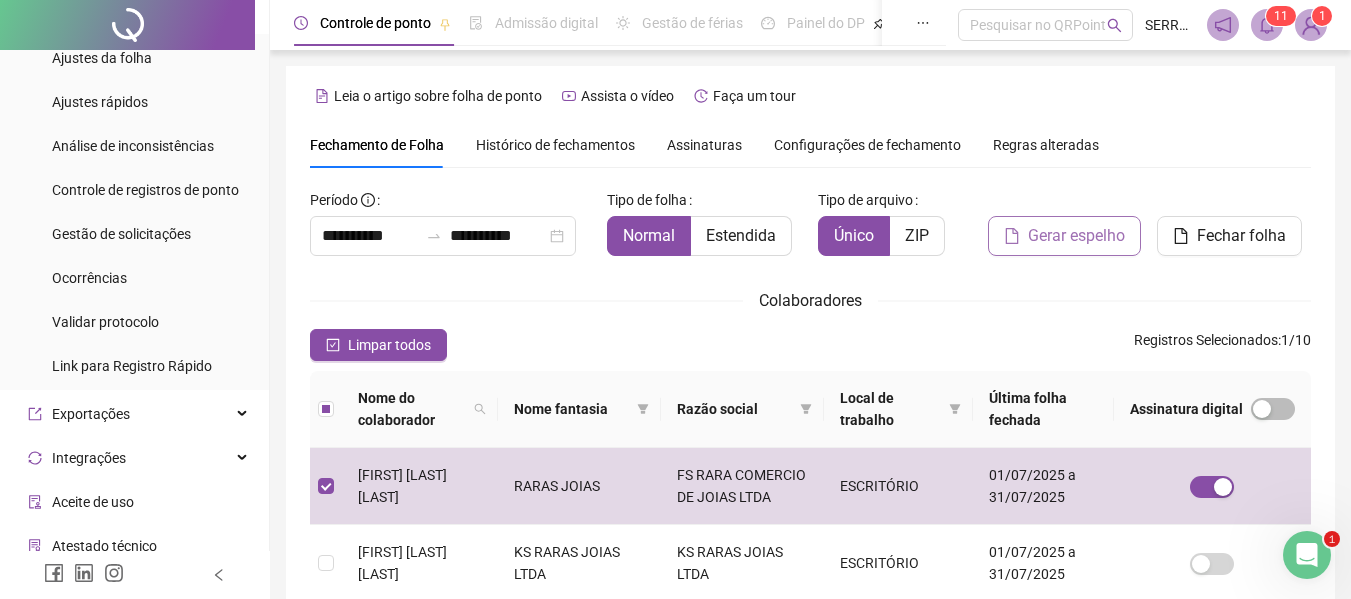 click on "Gerar espelho" at bounding box center (1076, 236) 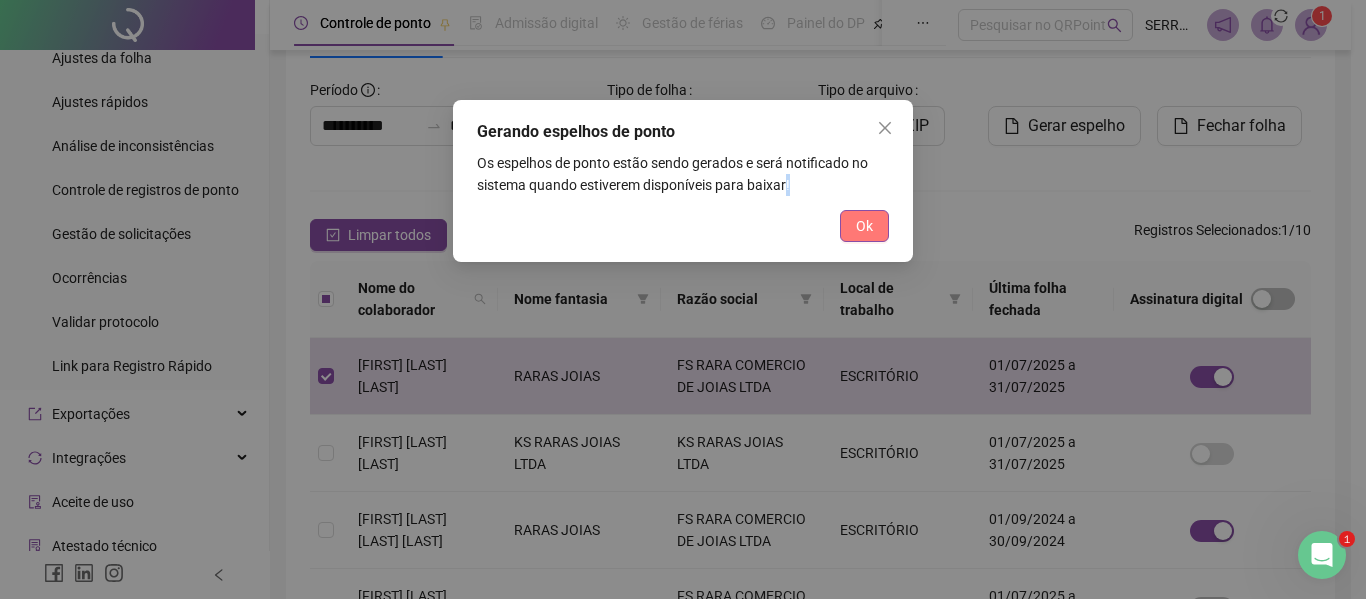 click on "Ok" at bounding box center [864, 226] 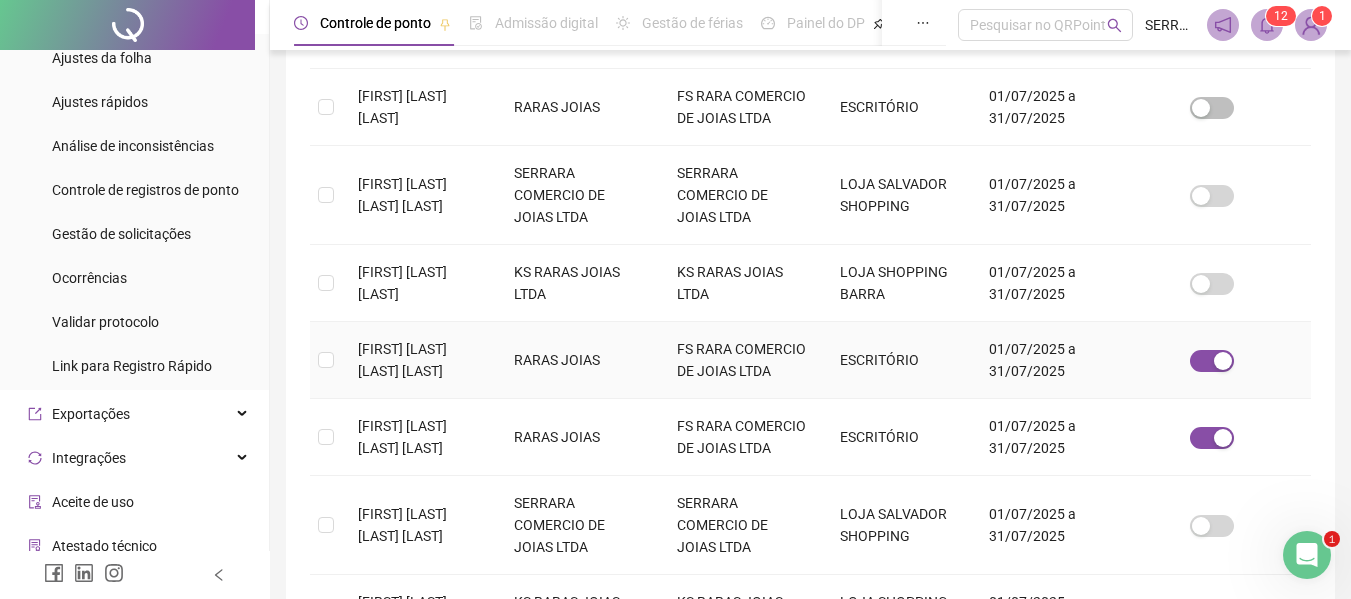 scroll, scrollTop: 710, scrollLeft: 0, axis: vertical 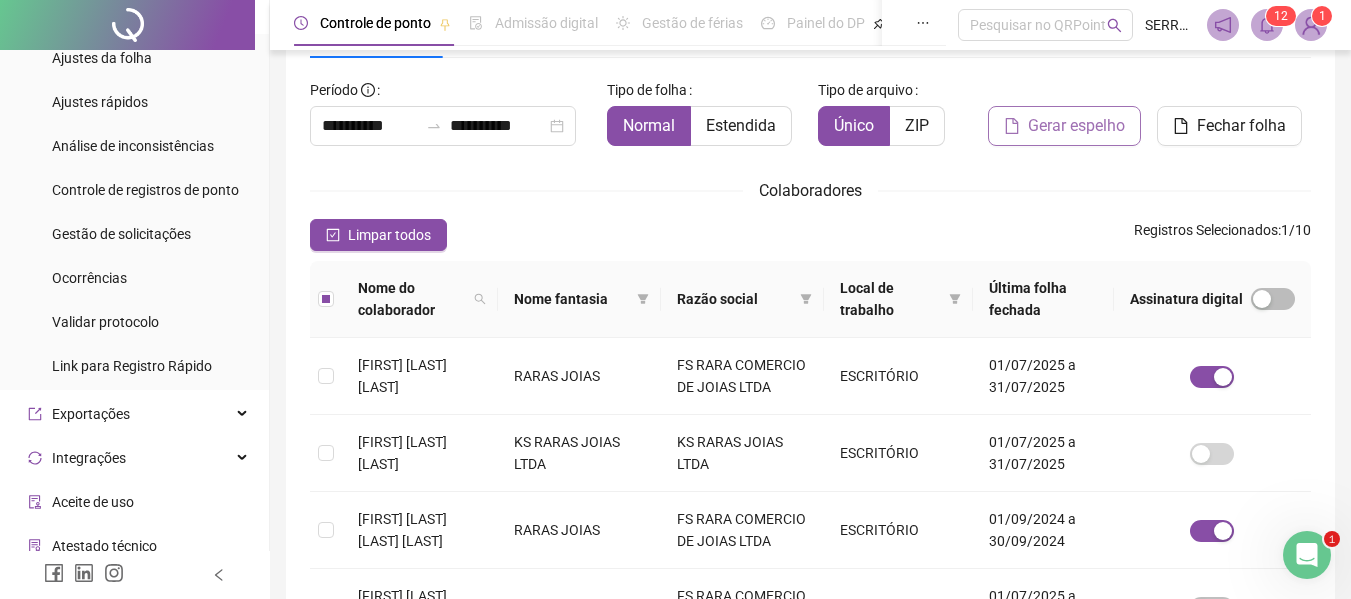 click on "Gerar espelho" at bounding box center (1076, 126) 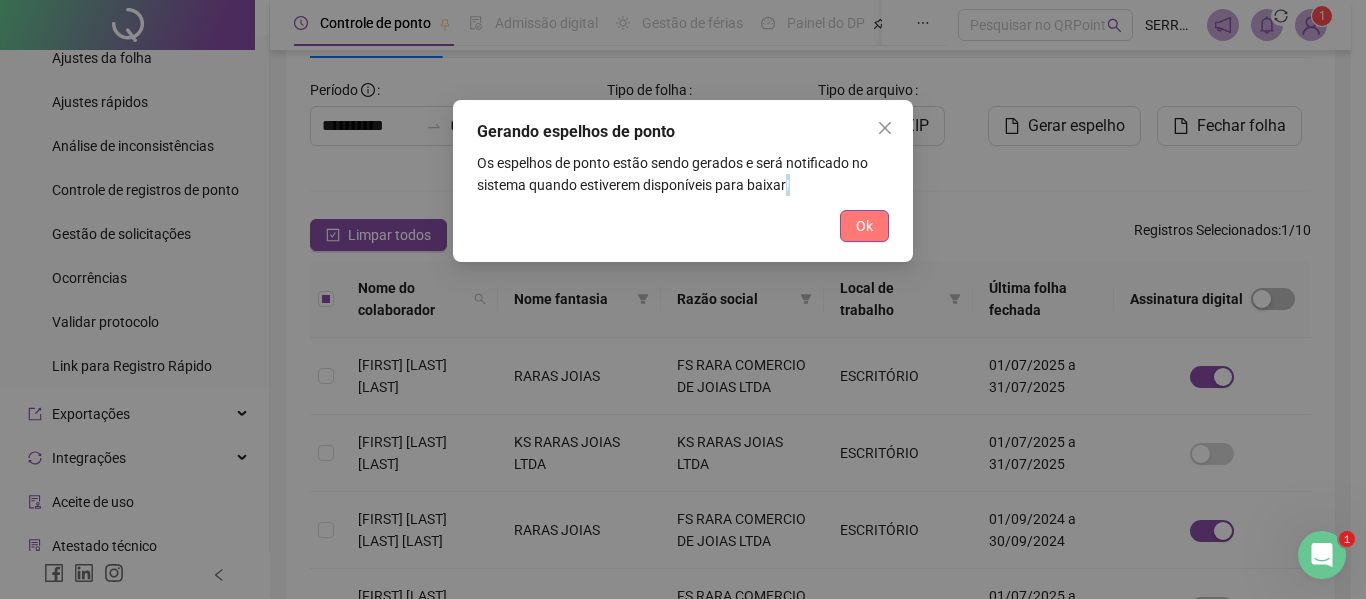 click on "Ok" at bounding box center [864, 226] 